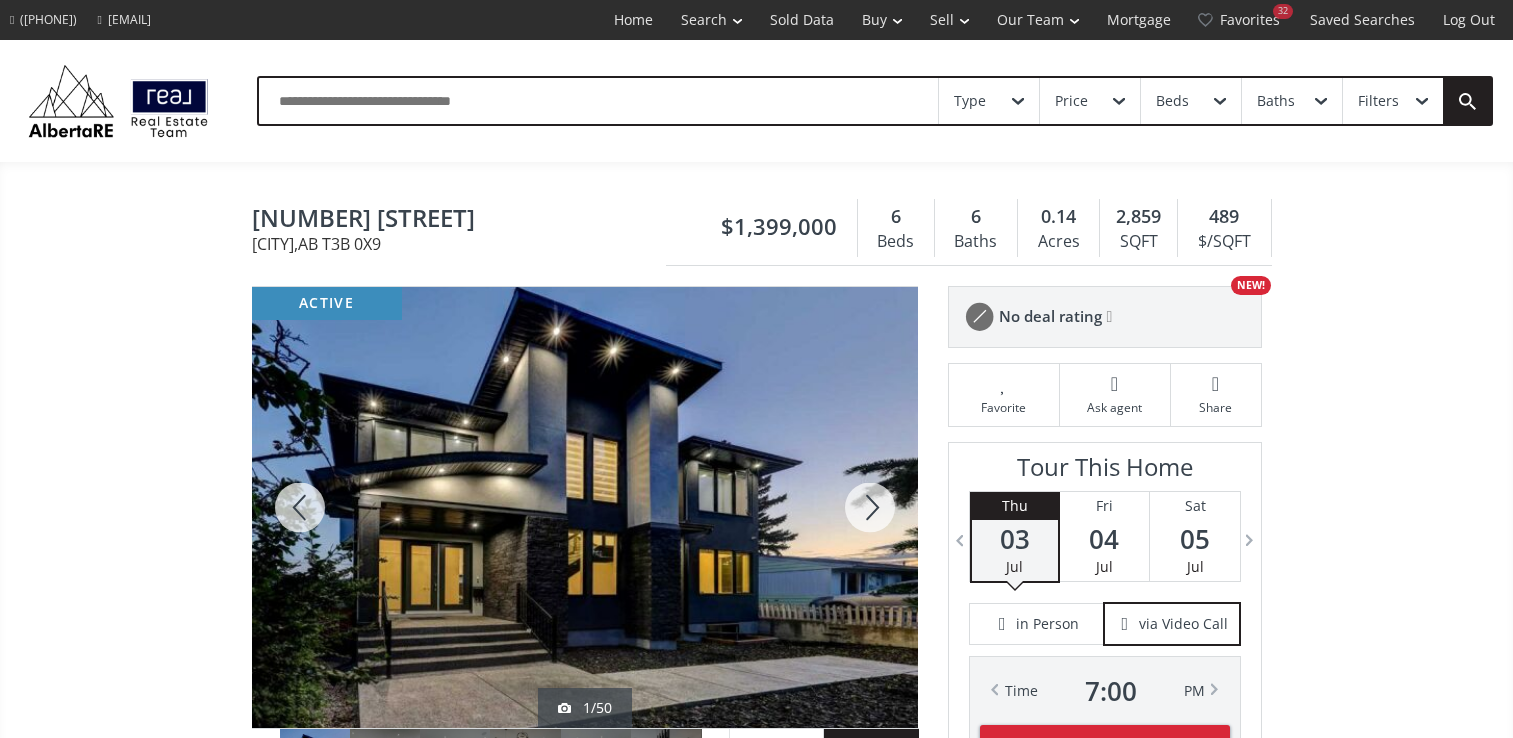 scroll, scrollTop: 0, scrollLeft: 0, axis: both 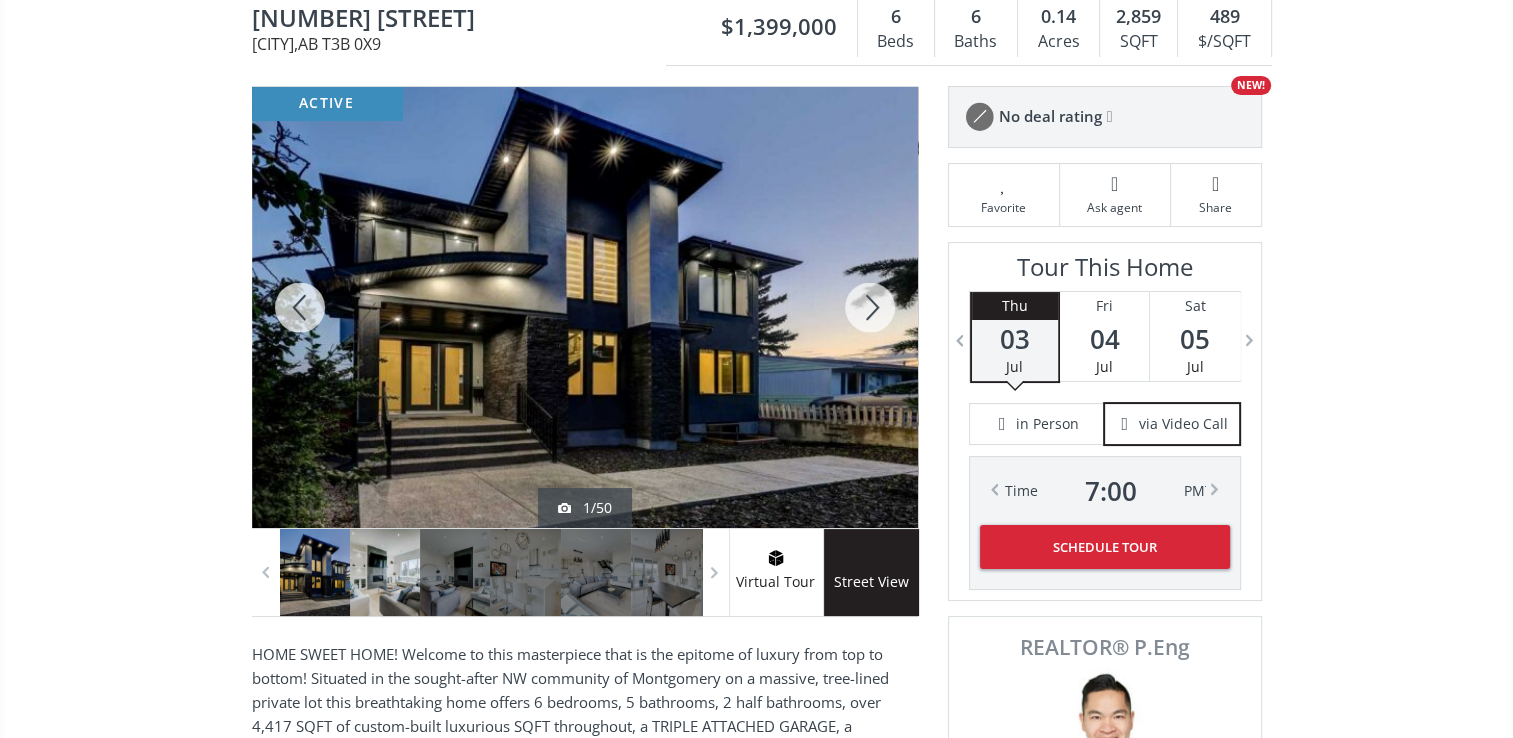 click at bounding box center [385, 572] 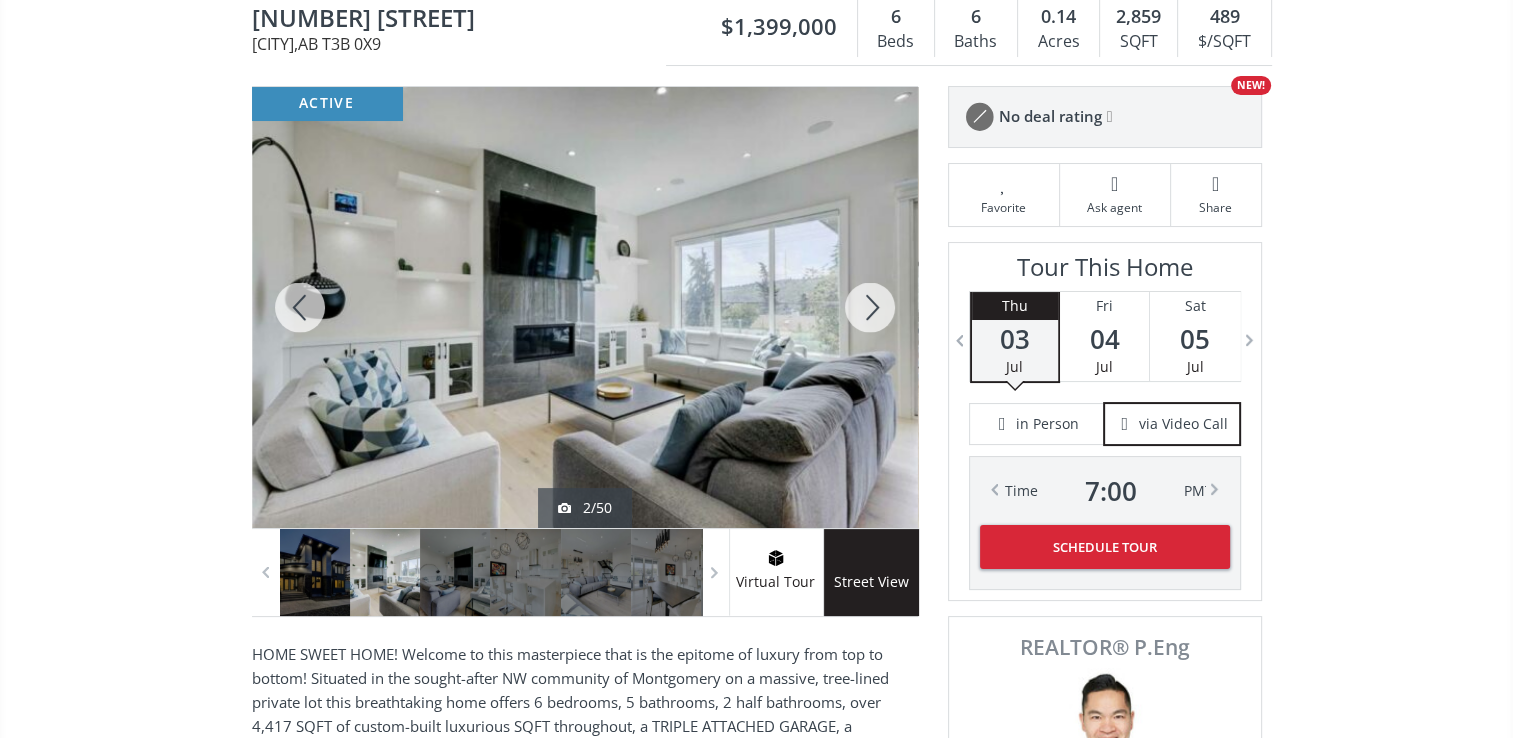 click at bounding box center [870, 307] 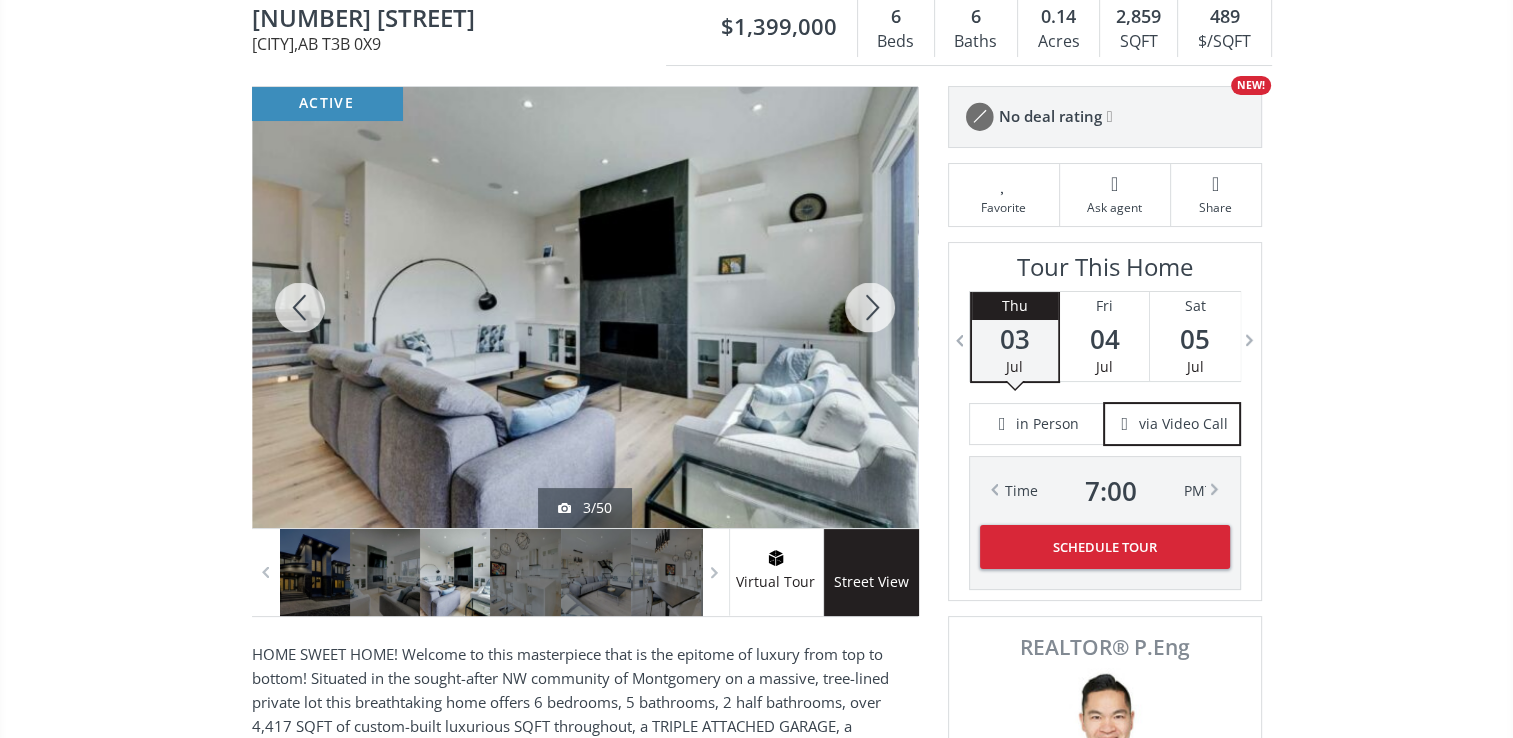 click at bounding box center (870, 307) 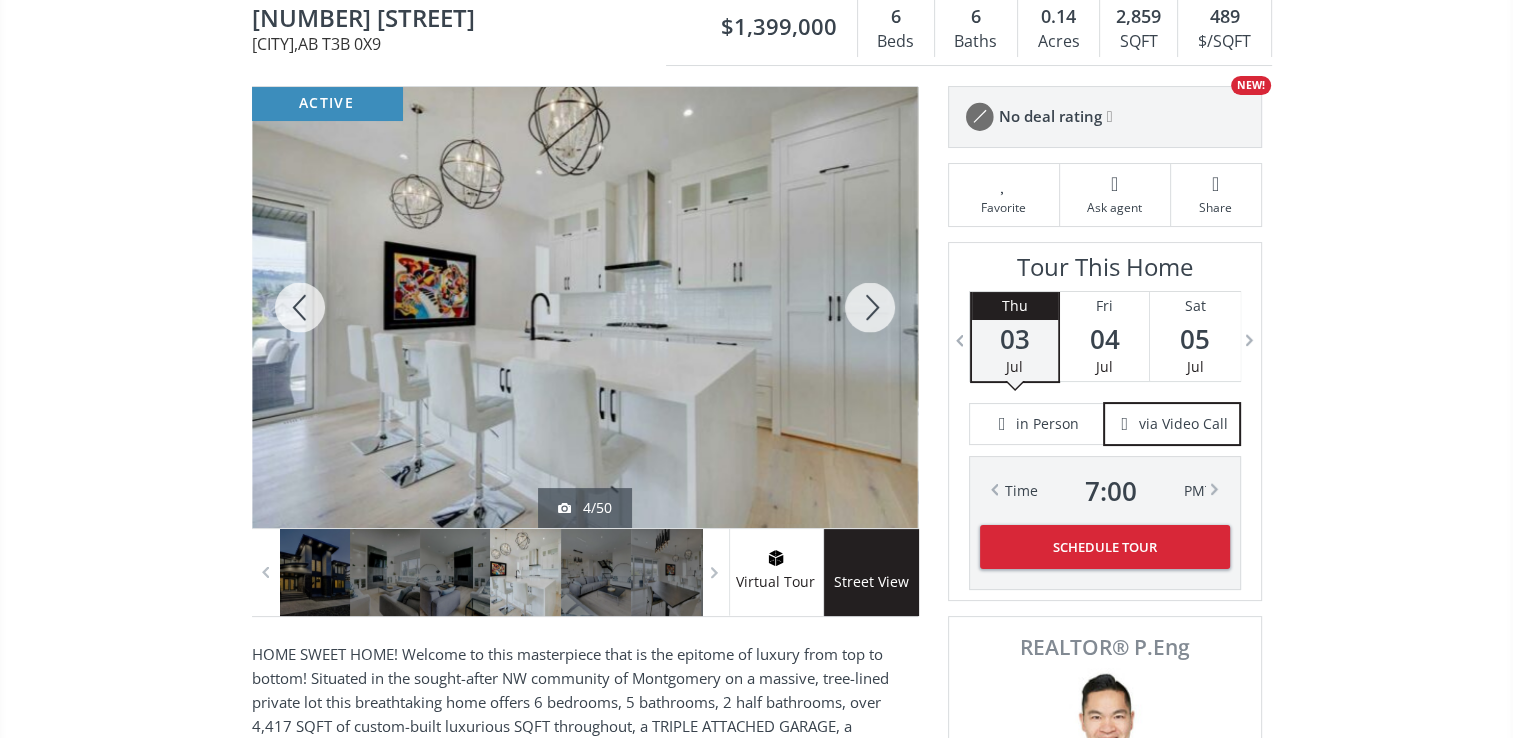 click at bounding box center (870, 307) 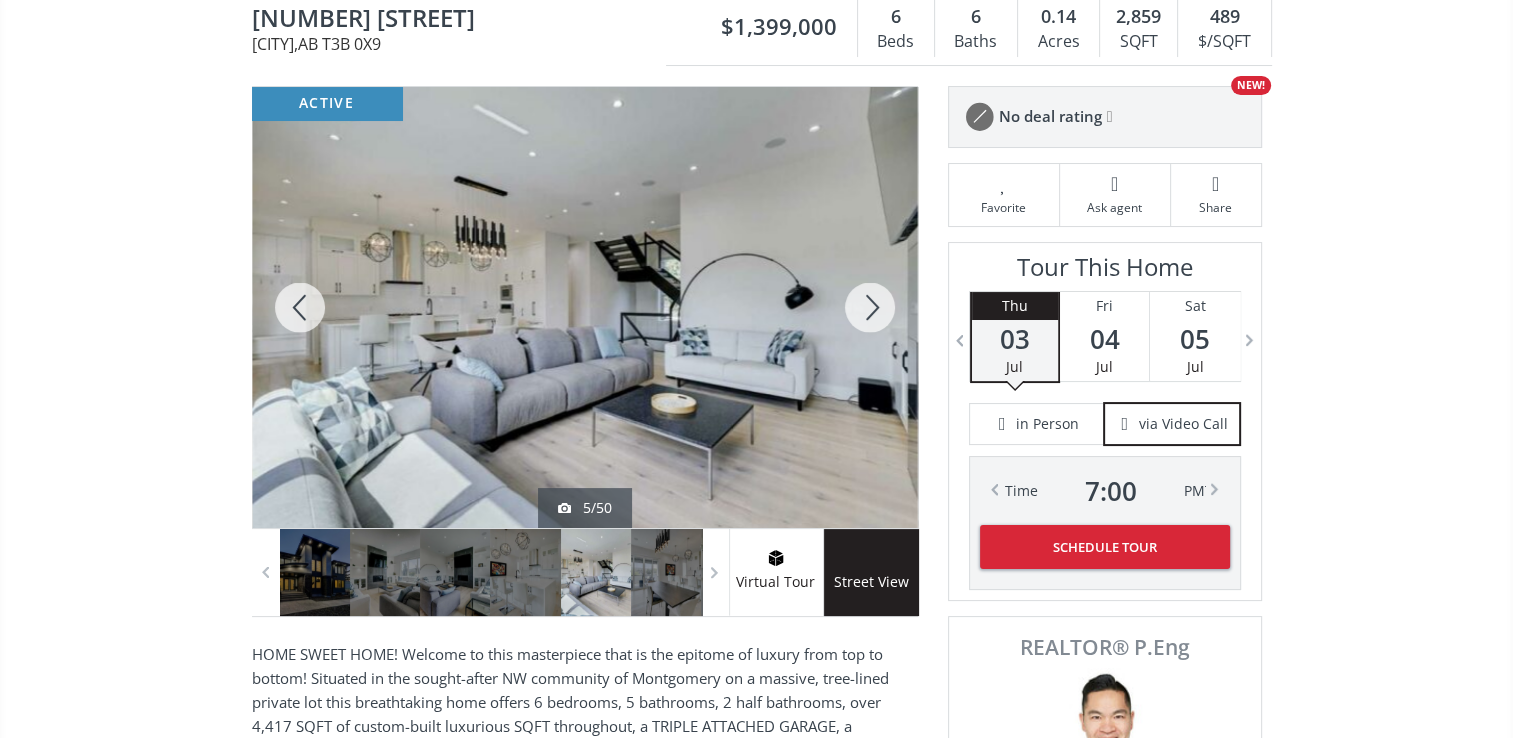 click at bounding box center [870, 307] 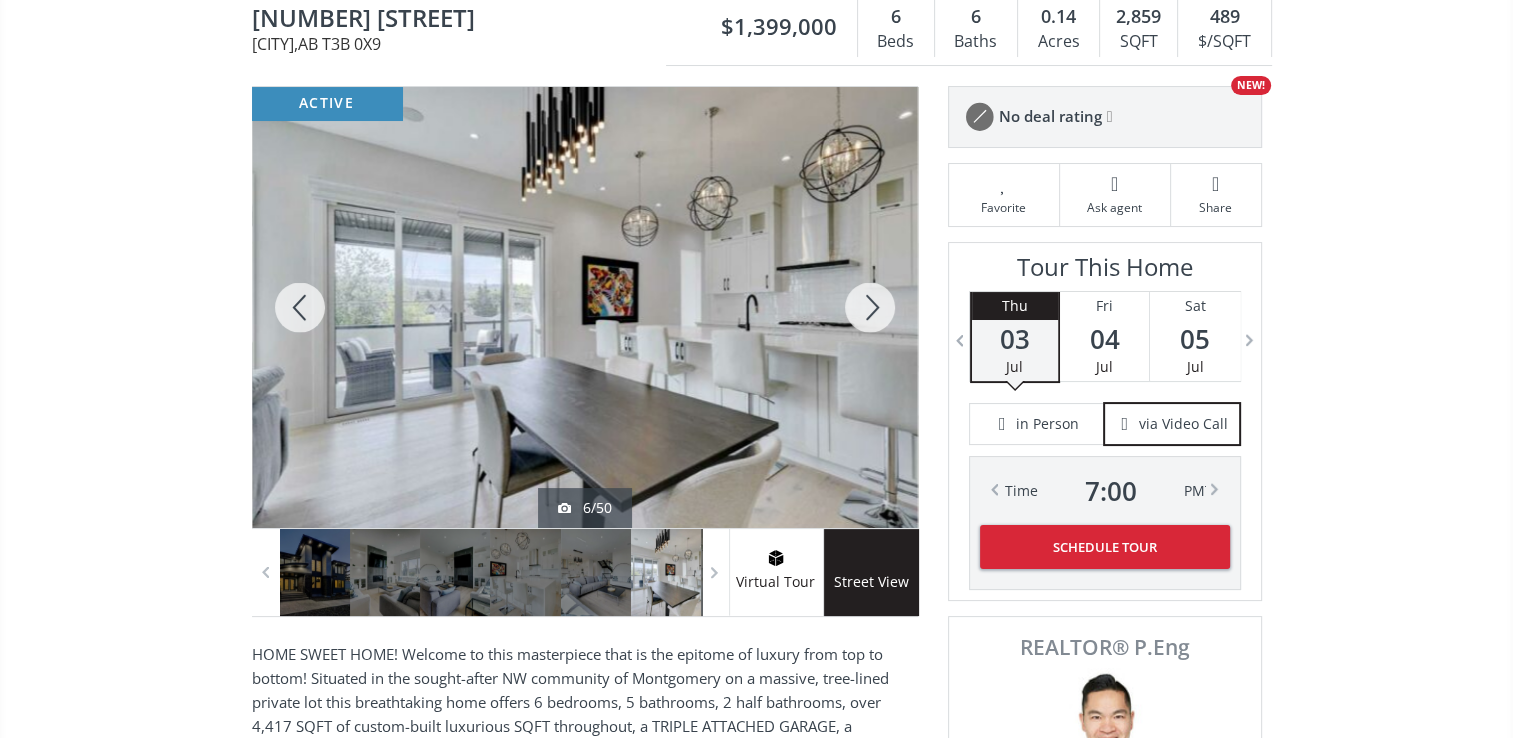 click at bounding box center [870, 307] 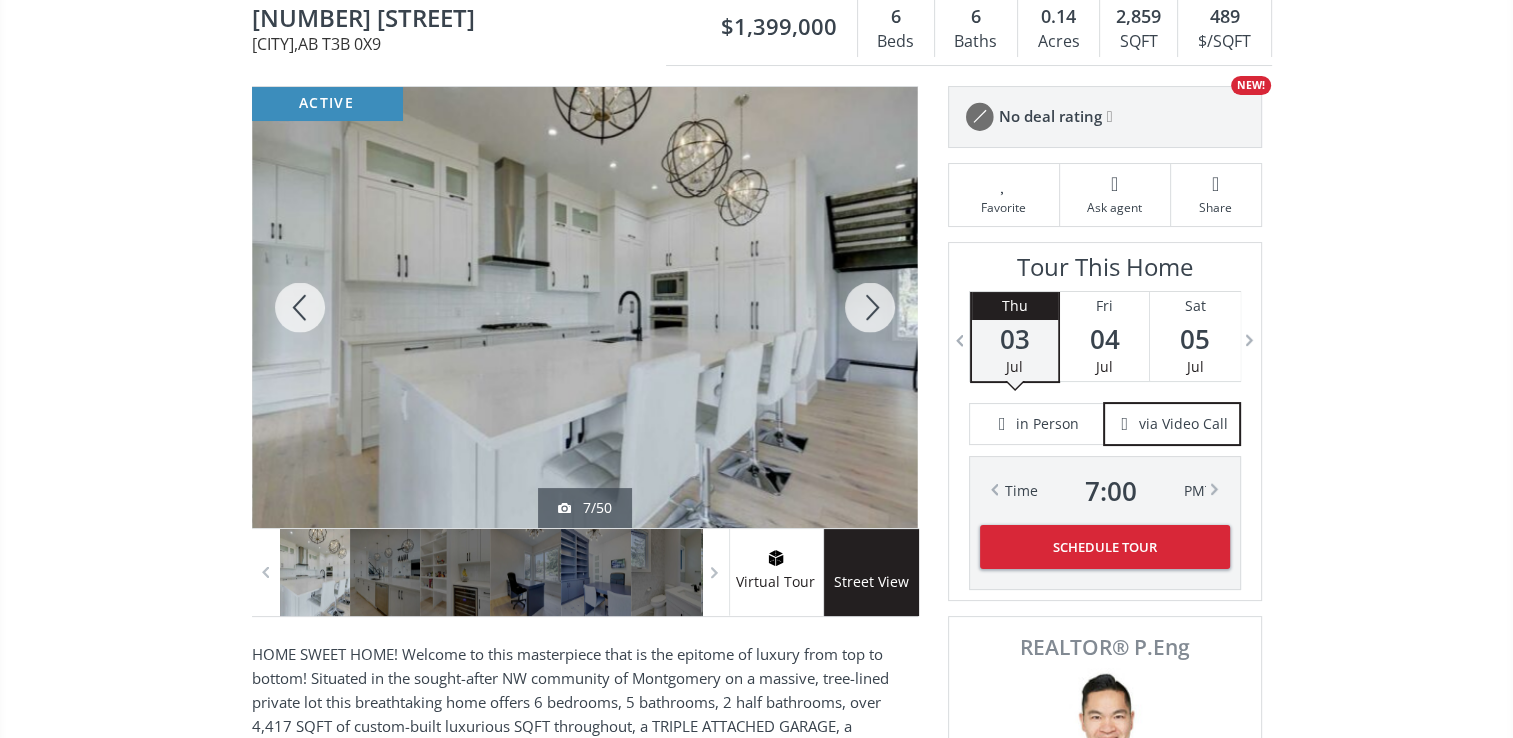 click at bounding box center [870, 307] 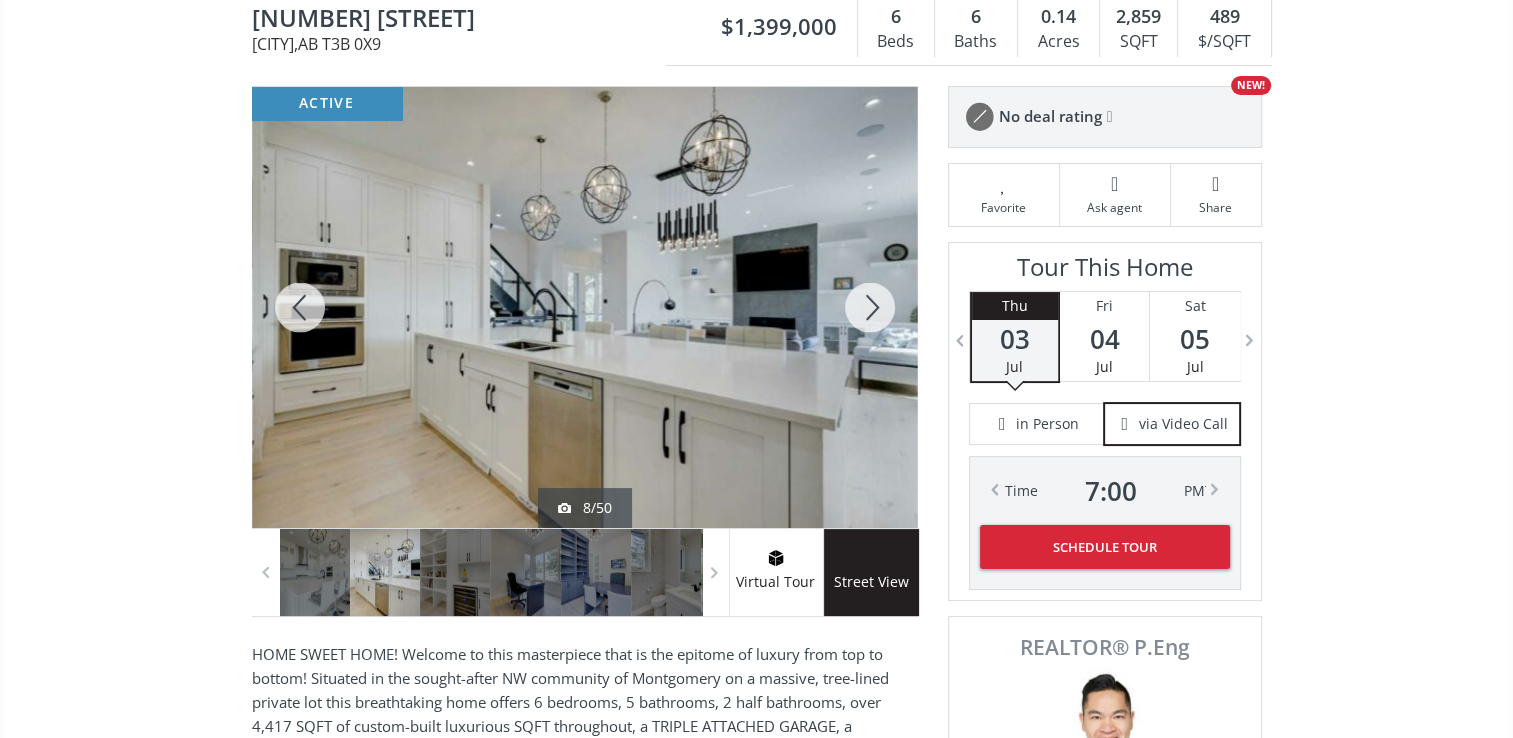 click at bounding box center (870, 307) 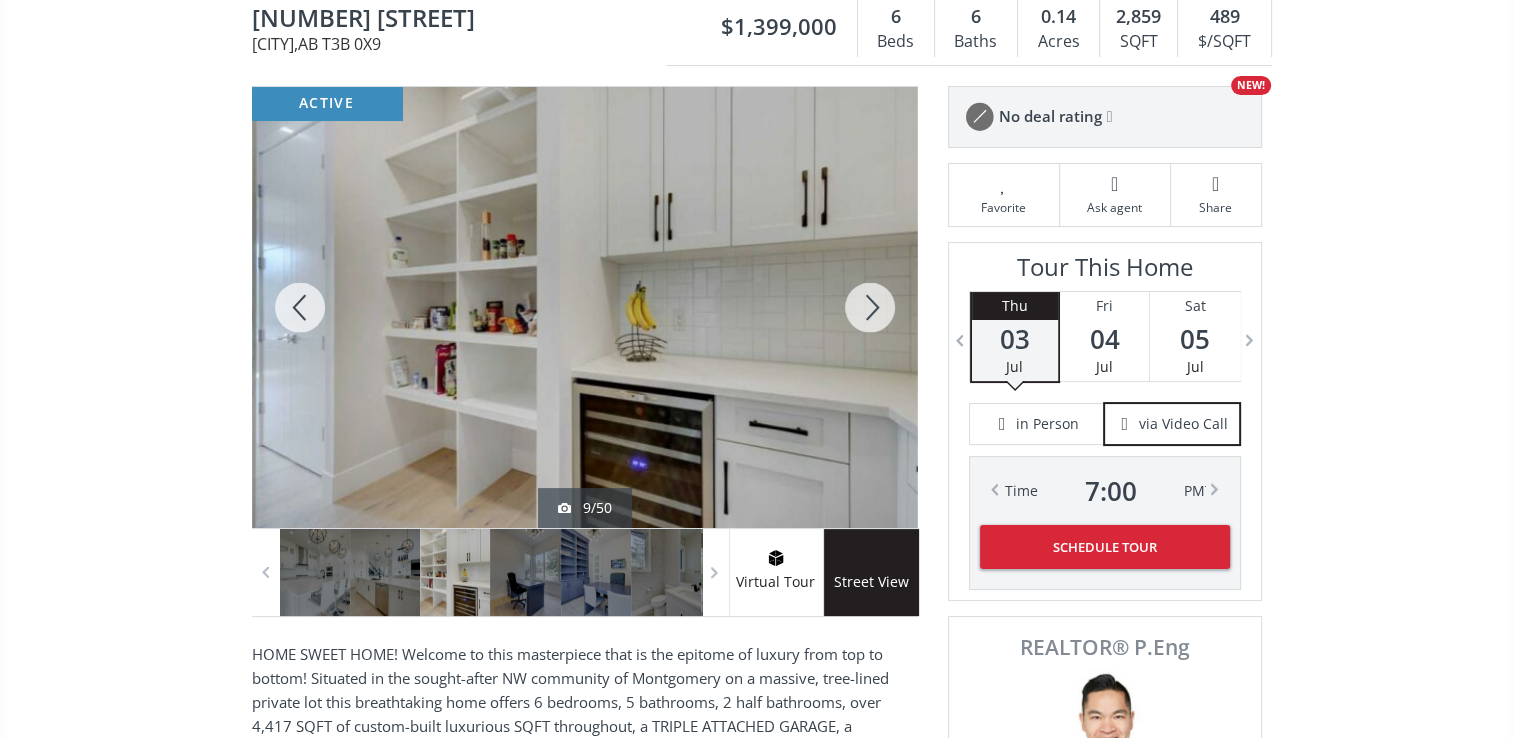 click at bounding box center (870, 307) 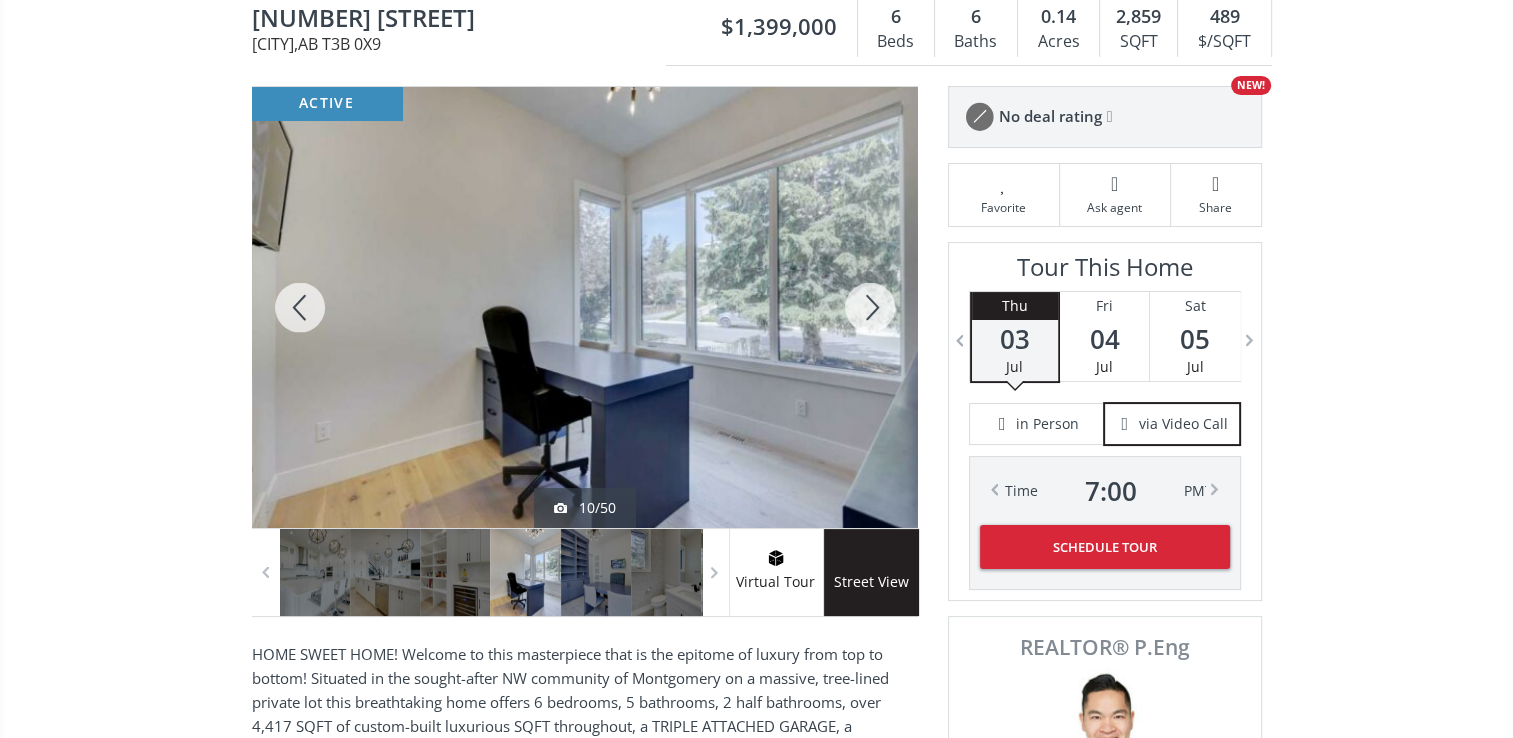 click at bounding box center (870, 307) 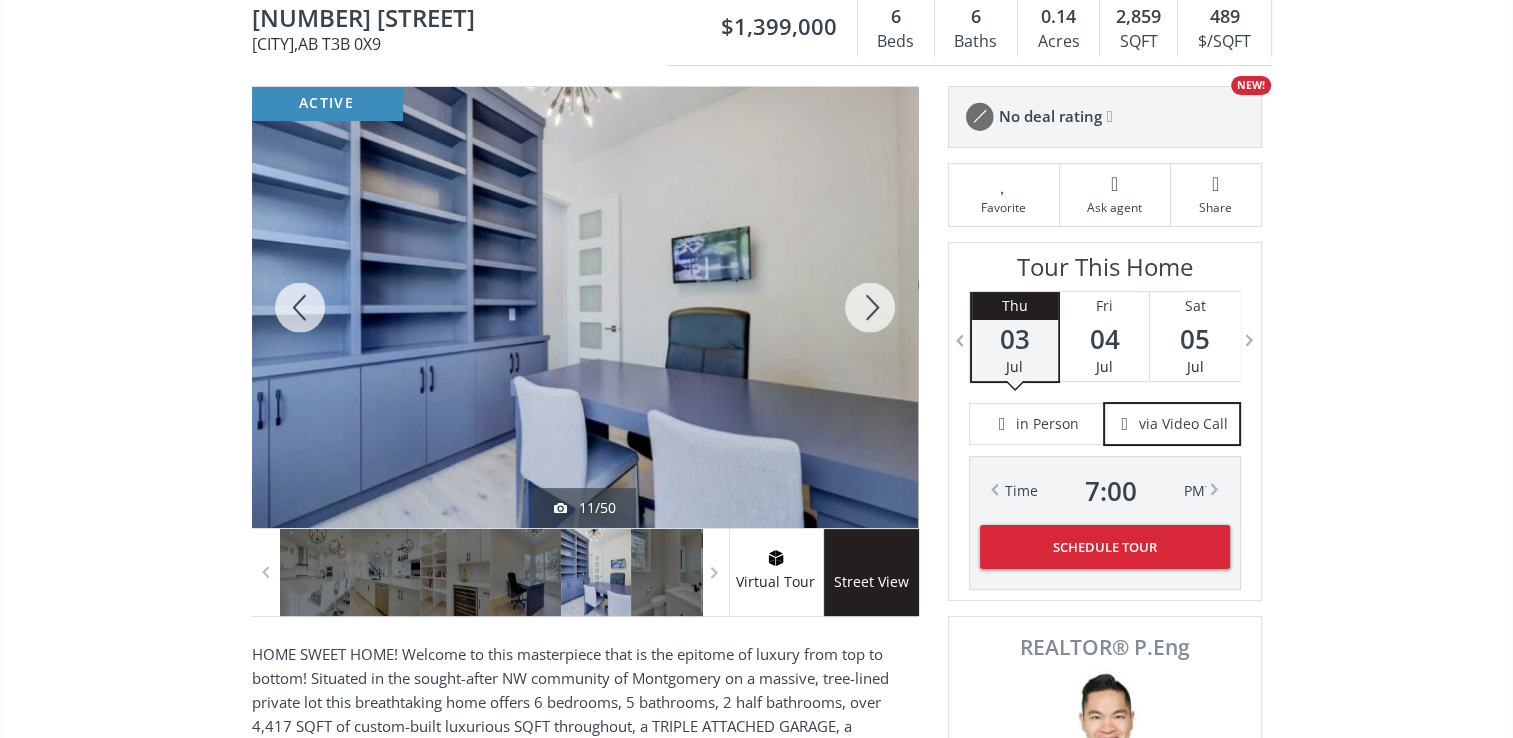 click at bounding box center (870, 307) 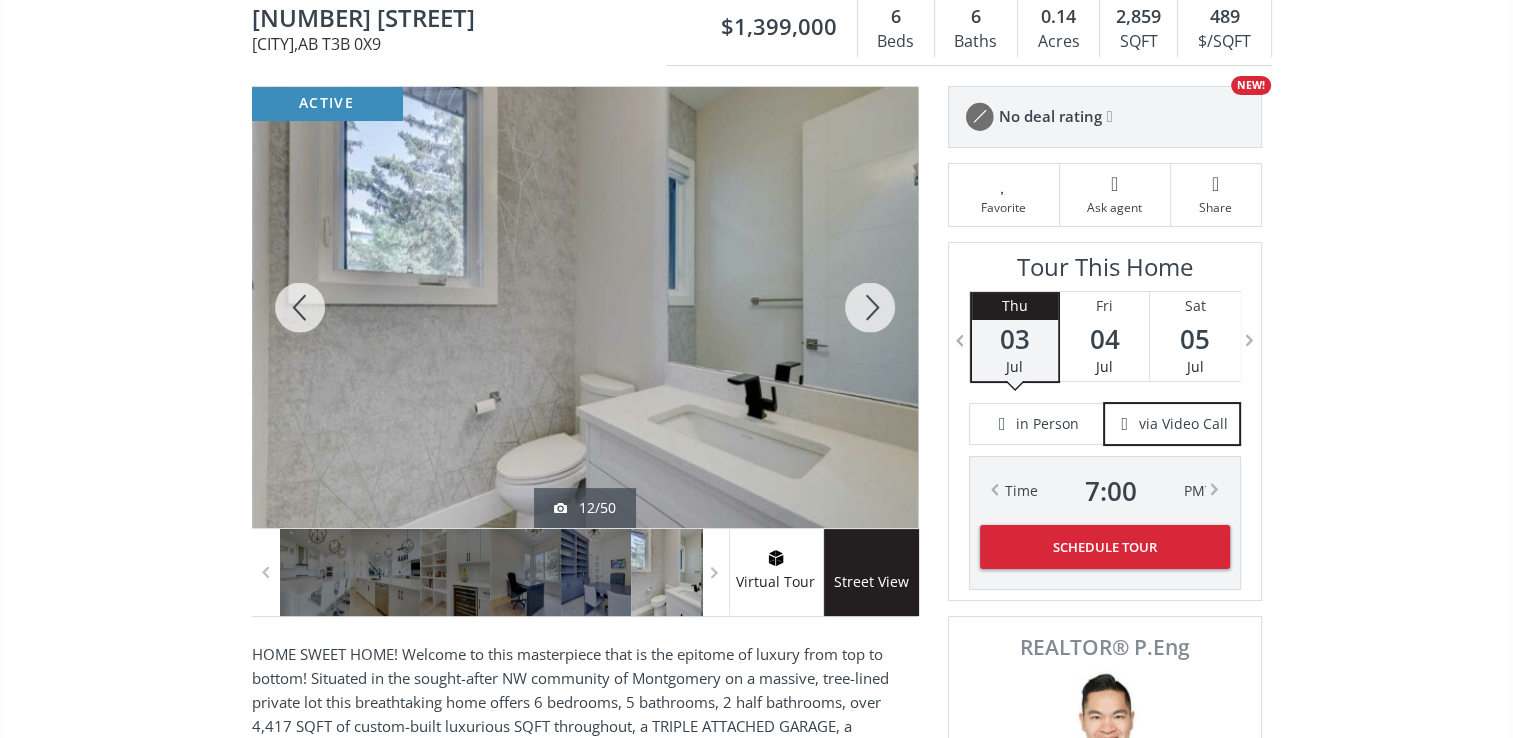 click at bounding box center (870, 307) 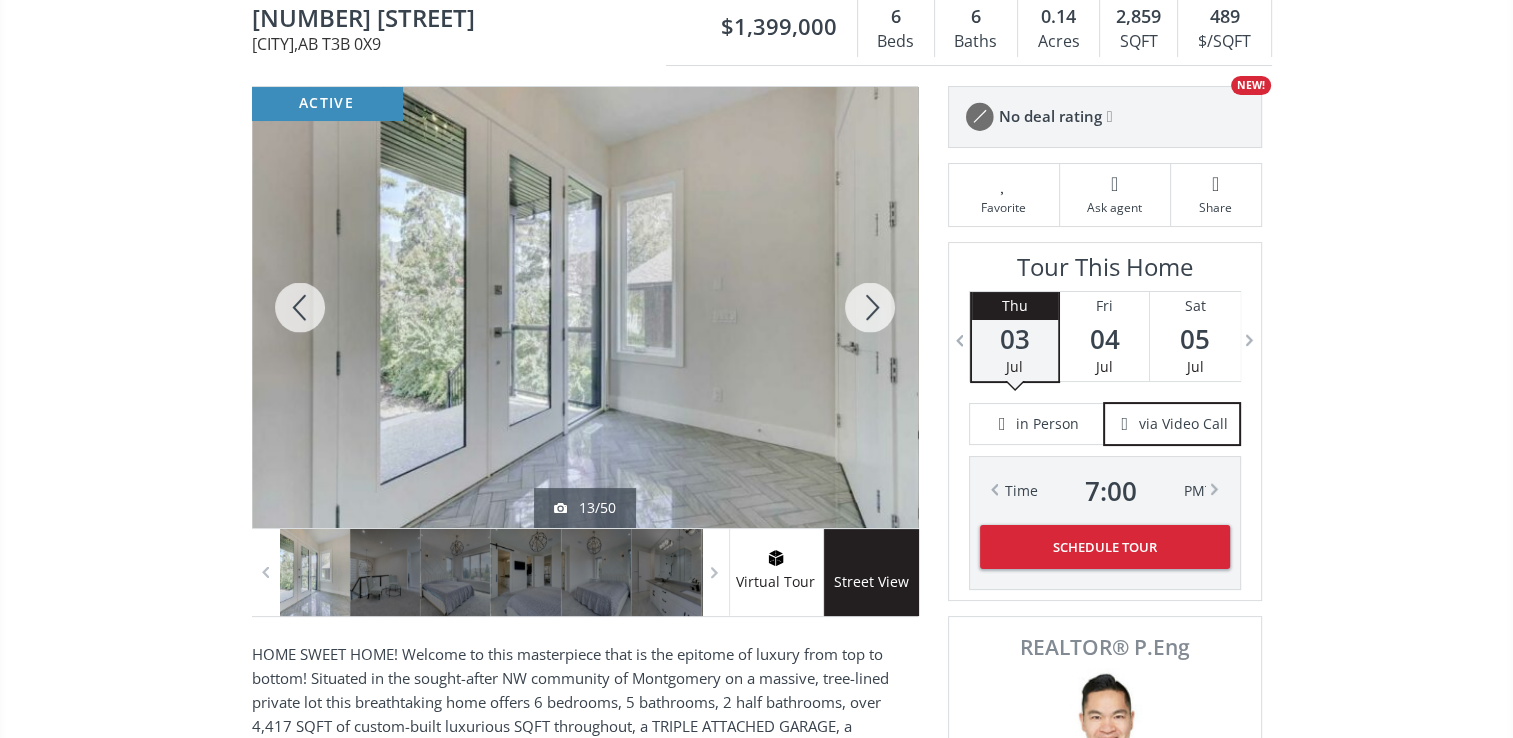 click at bounding box center (870, 307) 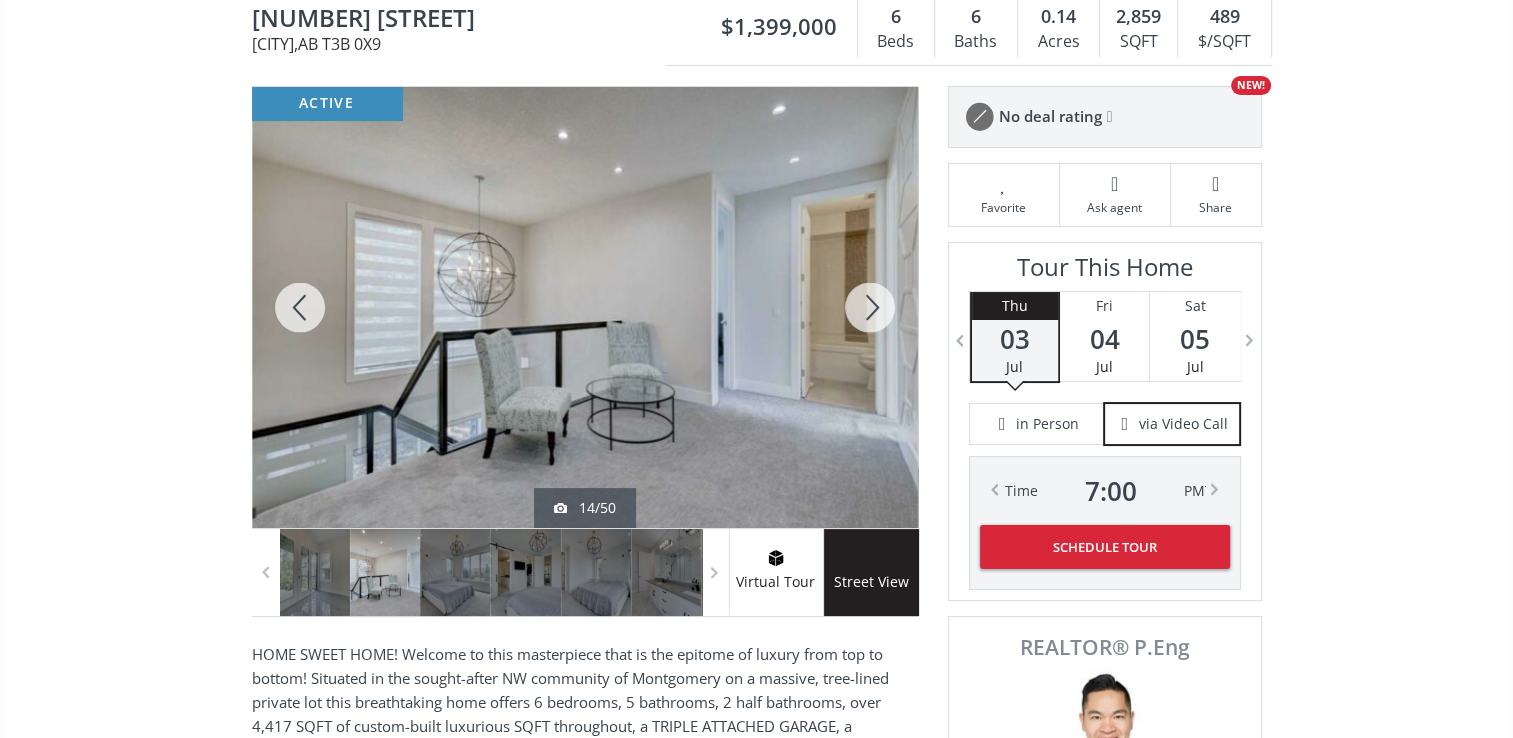 click at bounding box center [870, 307] 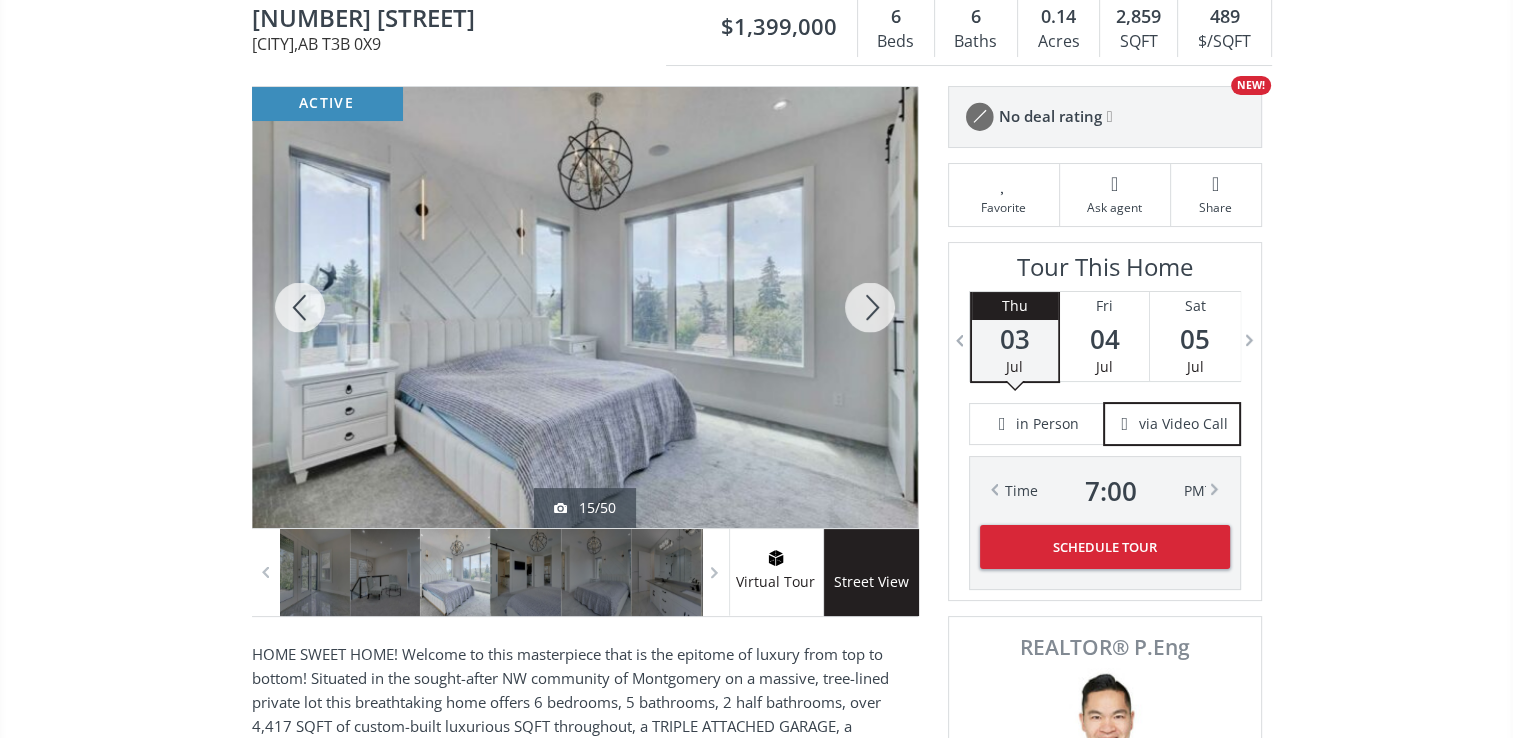 click at bounding box center (870, 307) 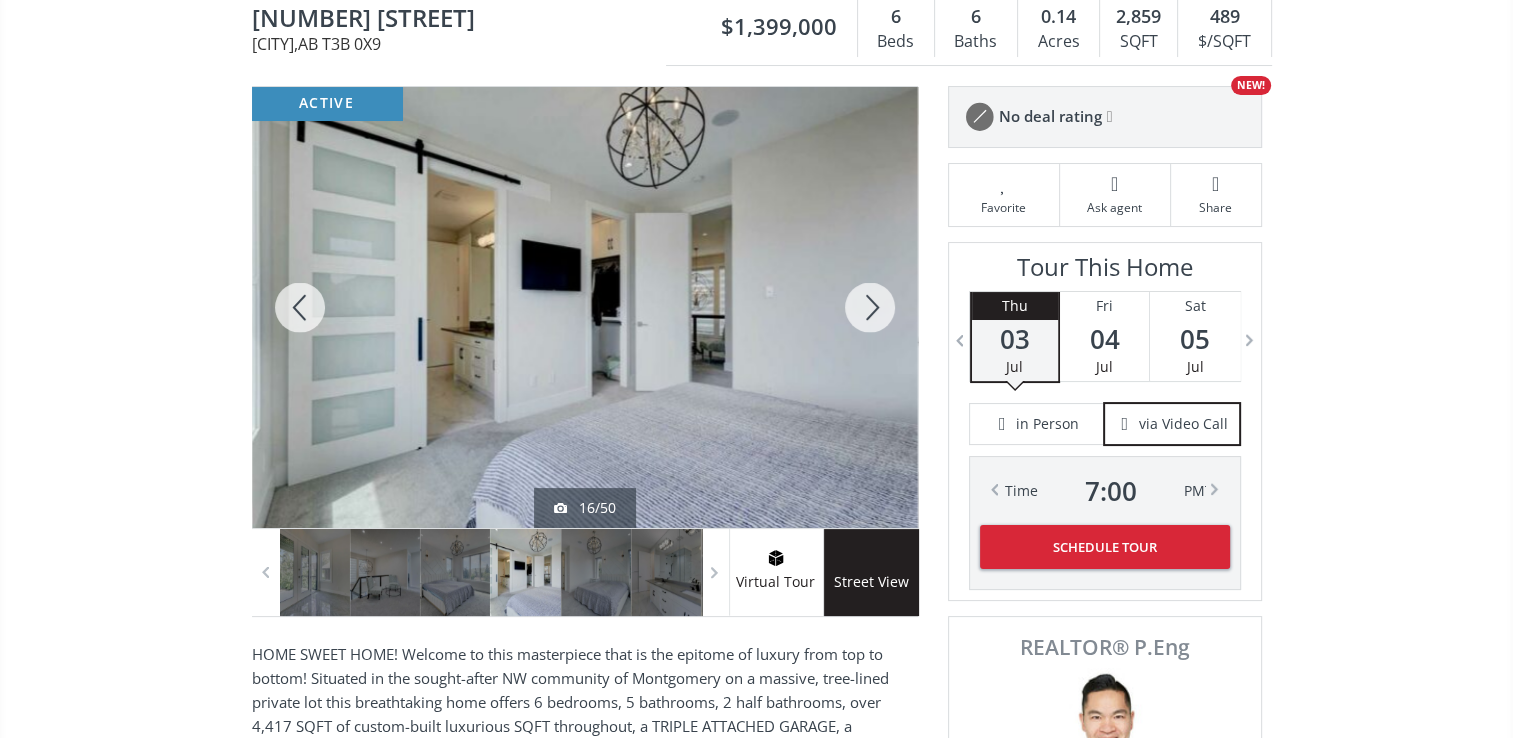 click at bounding box center (870, 307) 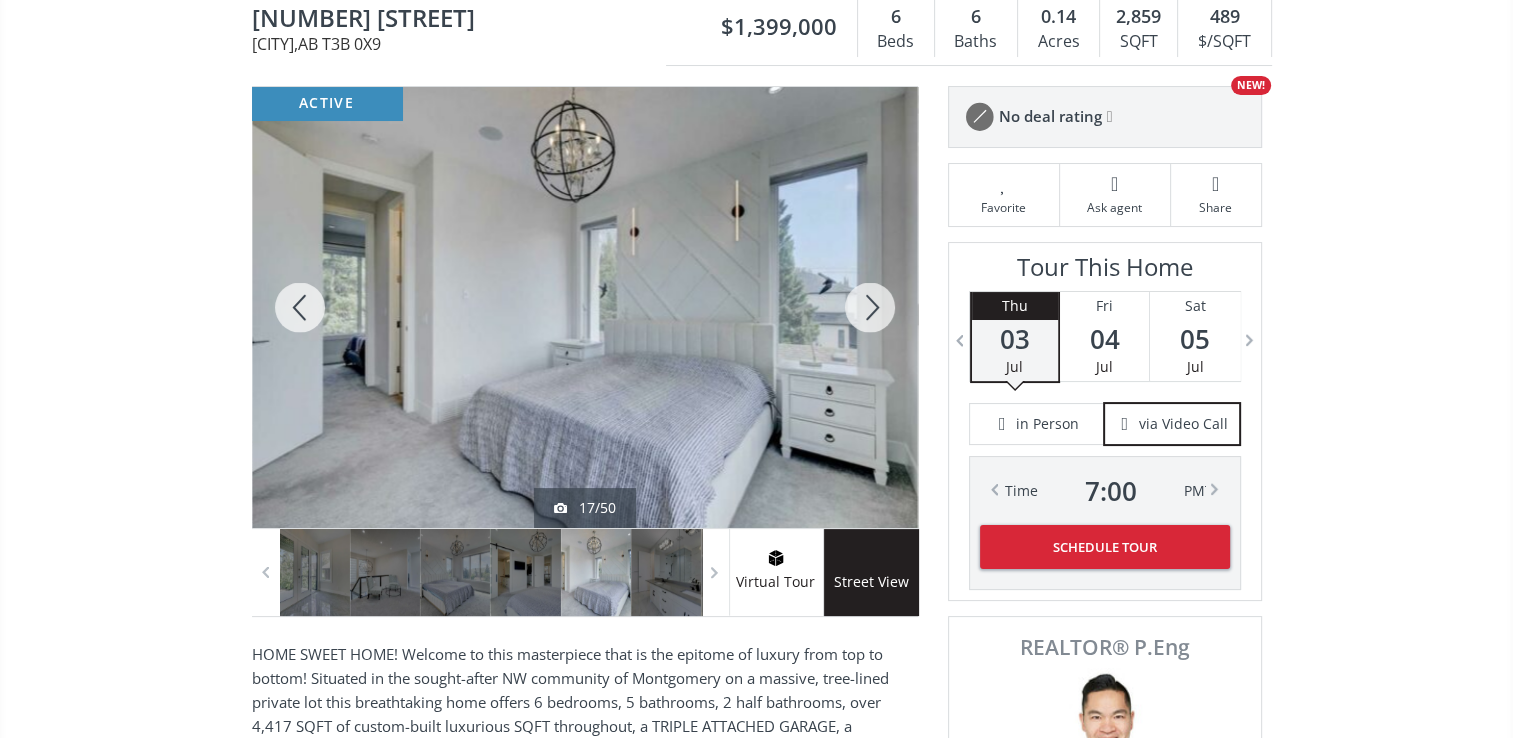 click at bounding box center (870, 307) 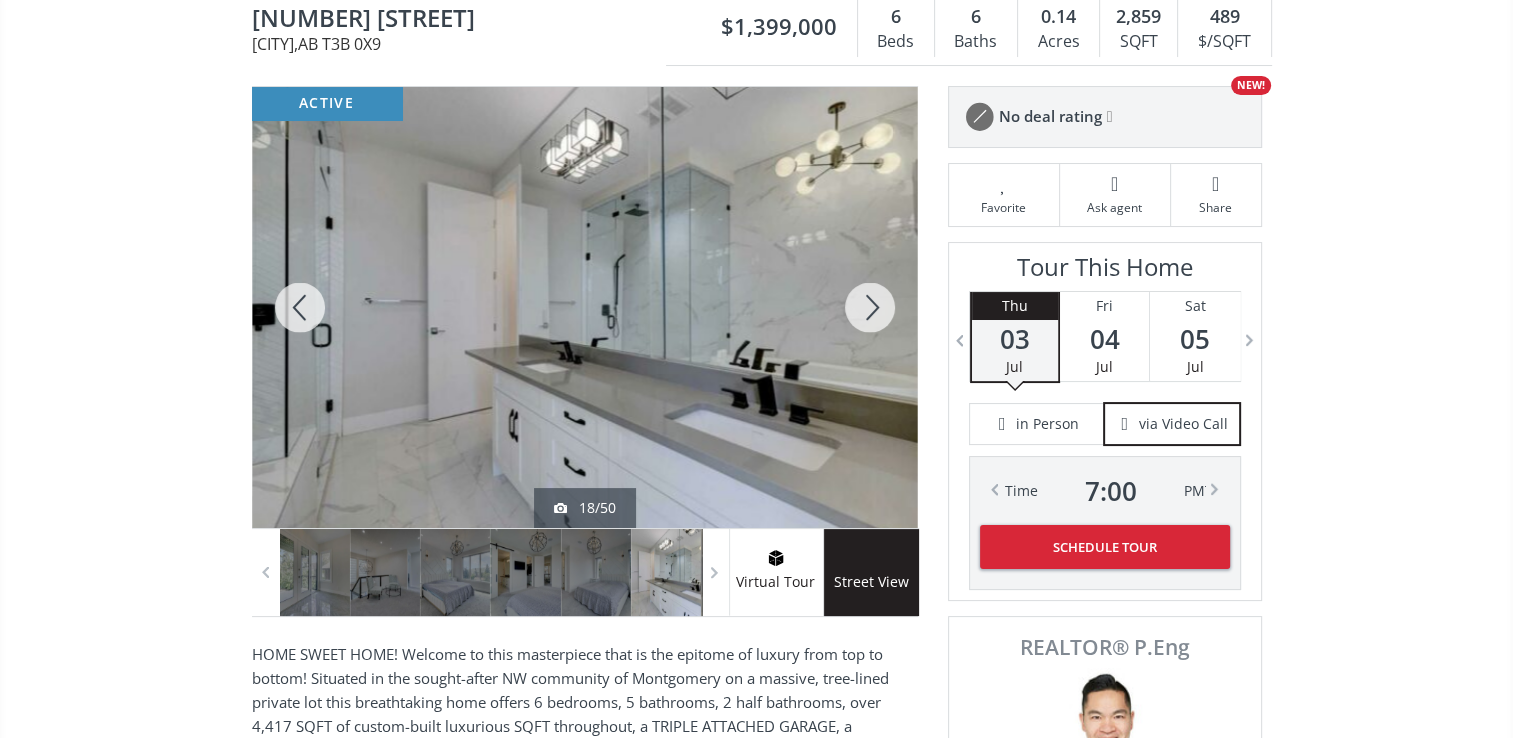 click at bounding box center (870, 307) 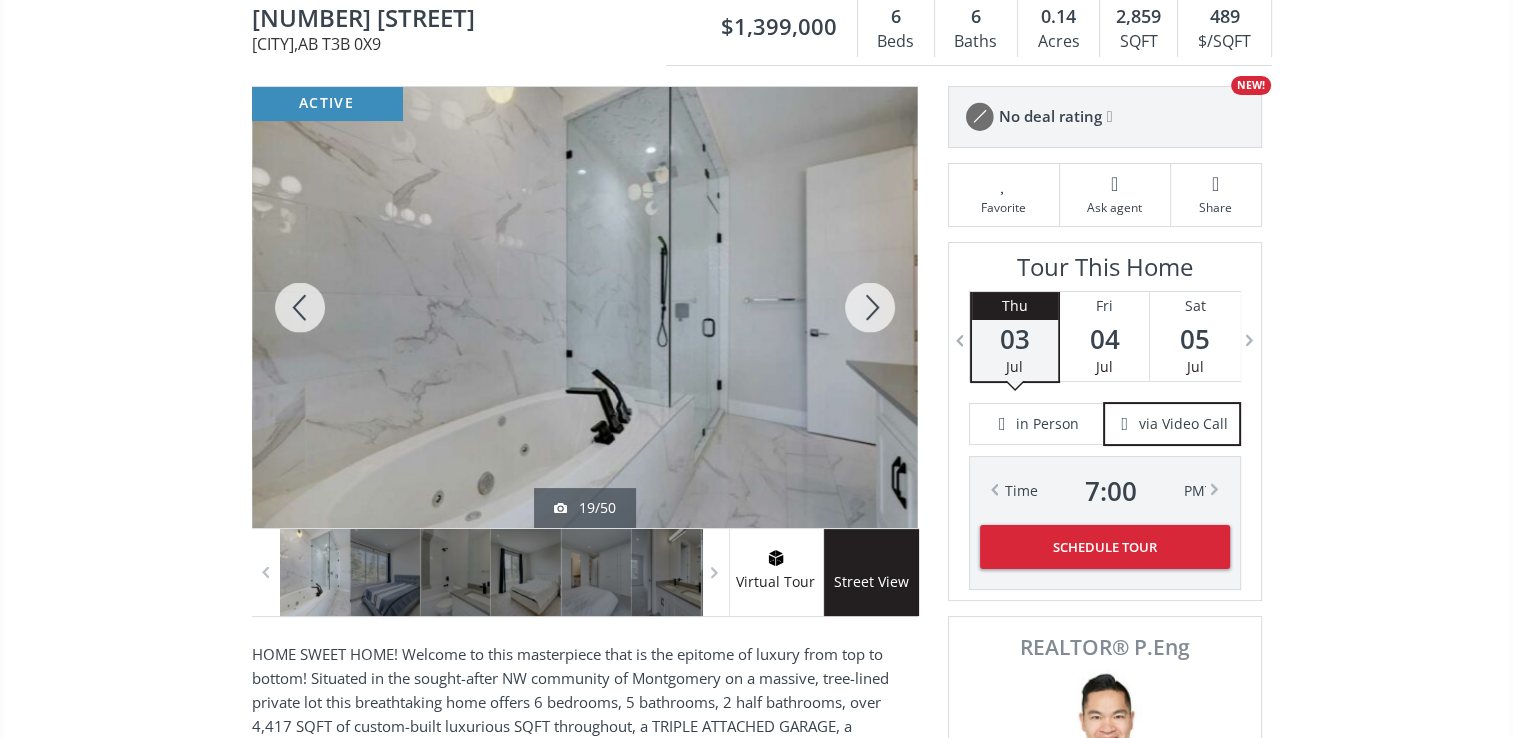 click at bounding box center [870, 307] 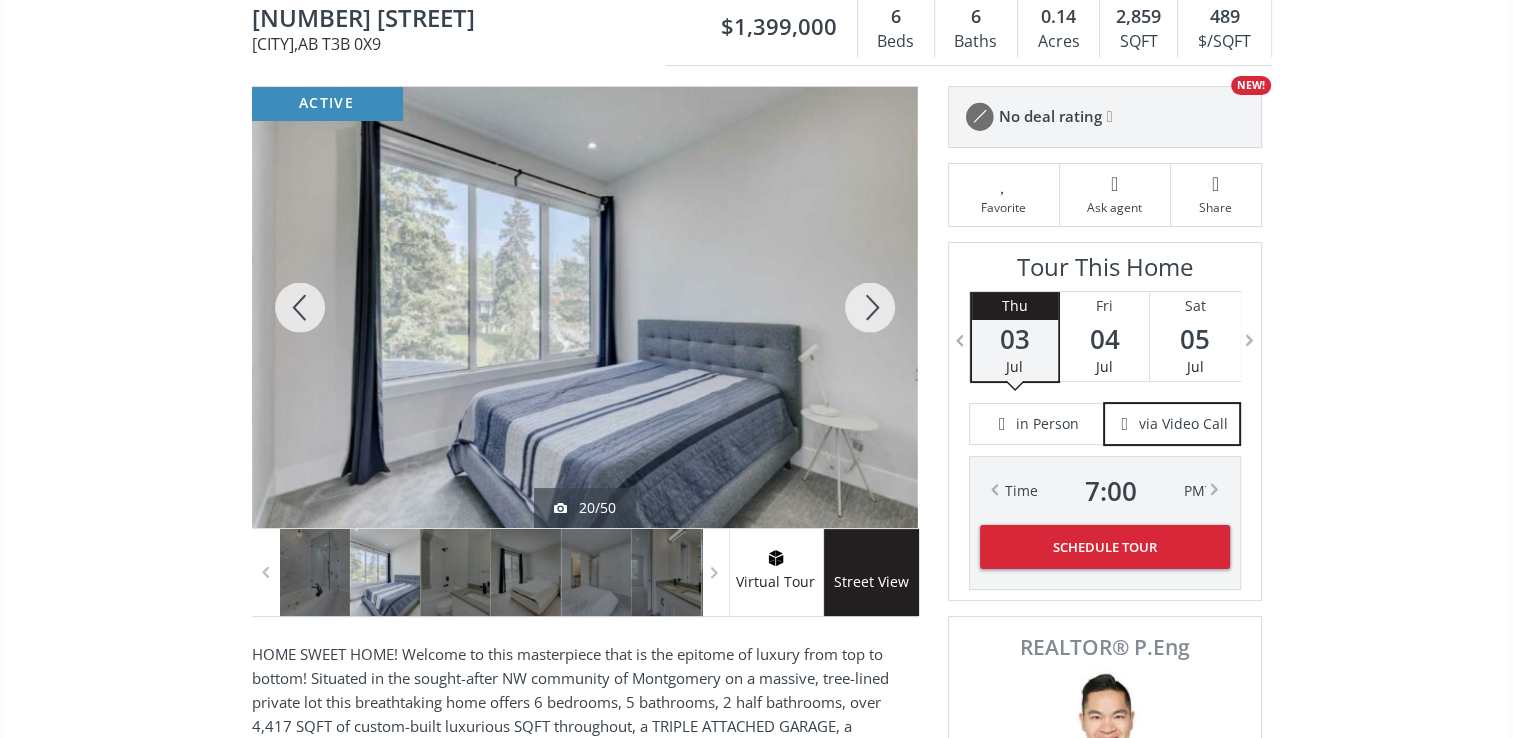 click at bounding box center (870, 307) 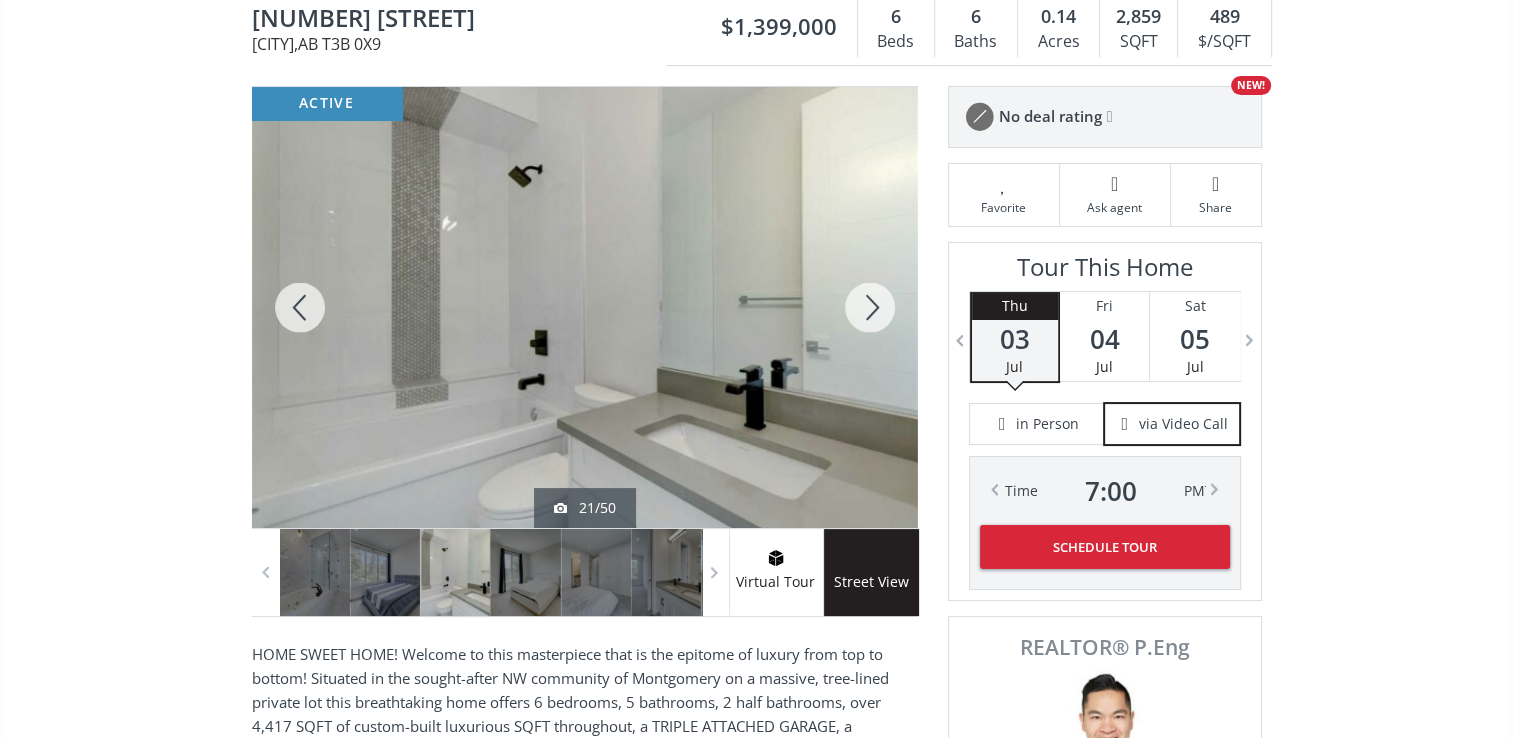 click at bounding box center (870, 307) 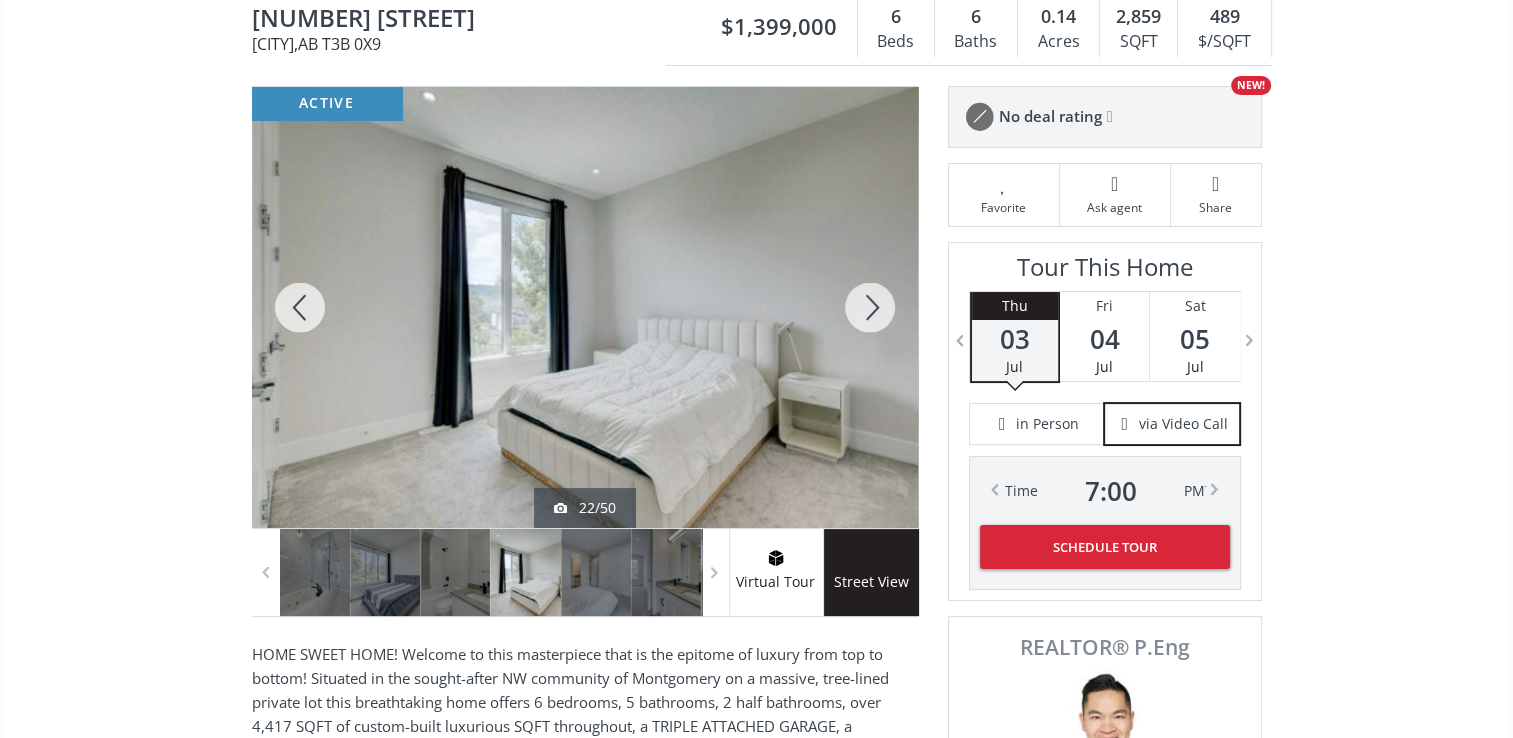 click at bounding box center (870, 307) 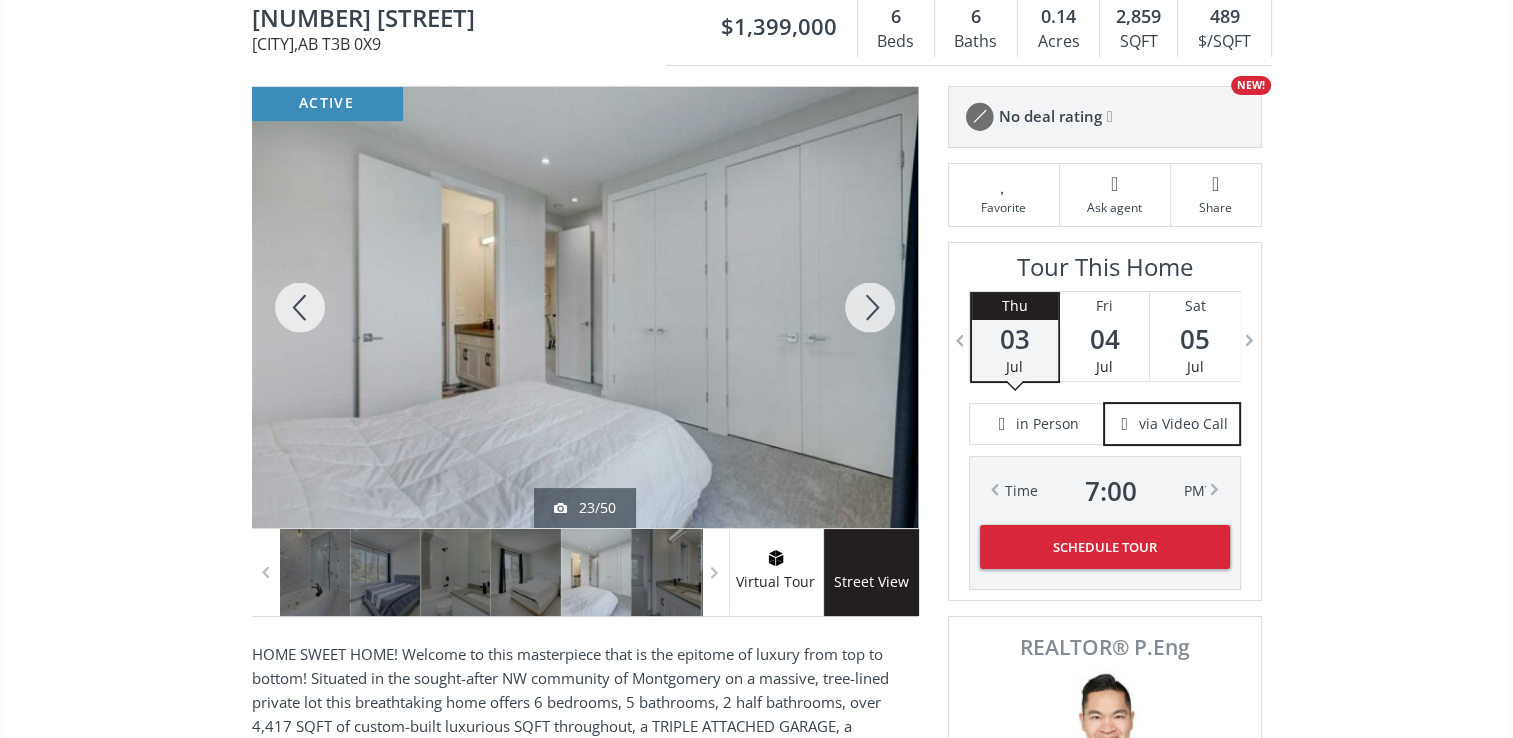 click at bounding box center [870, 307] 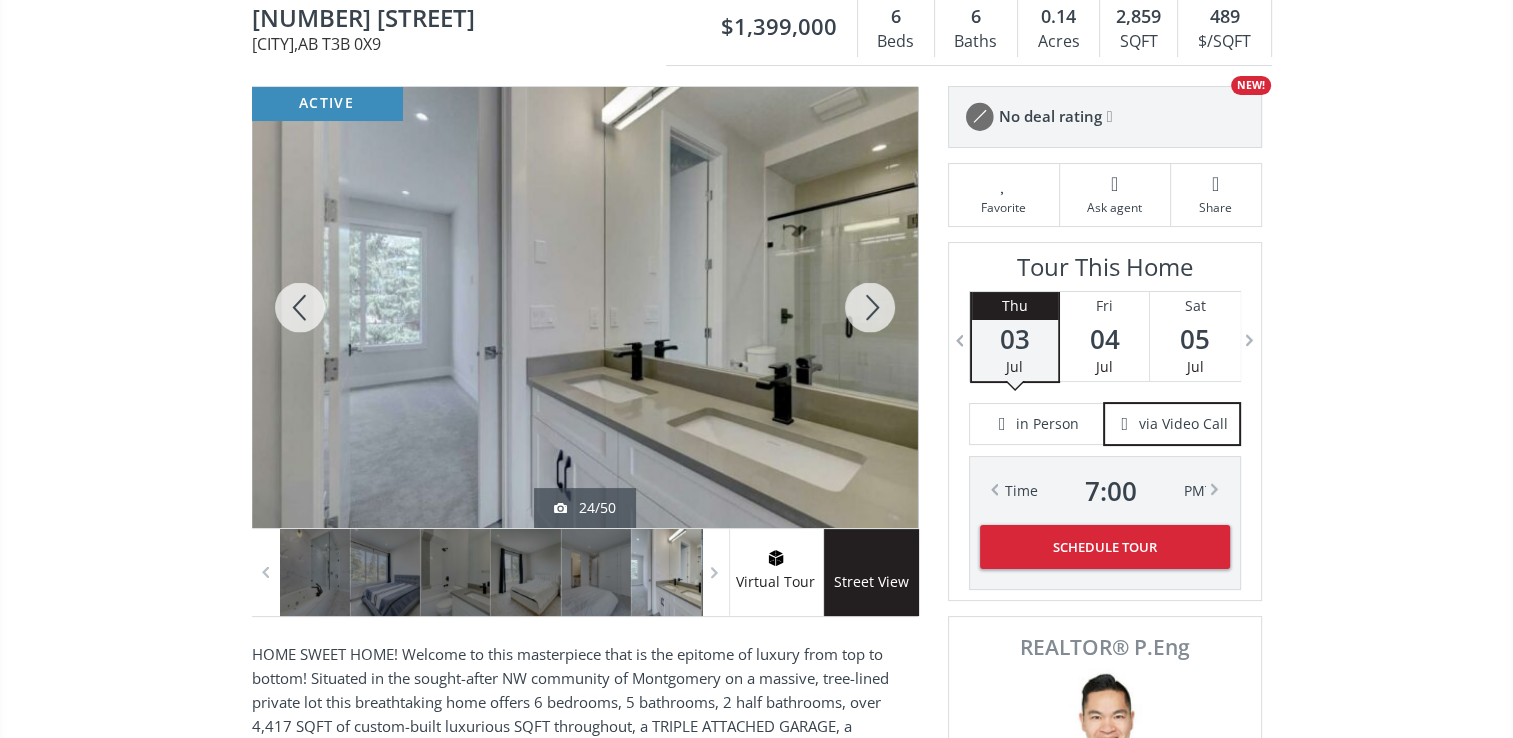 click at bounding box center (870, 307) 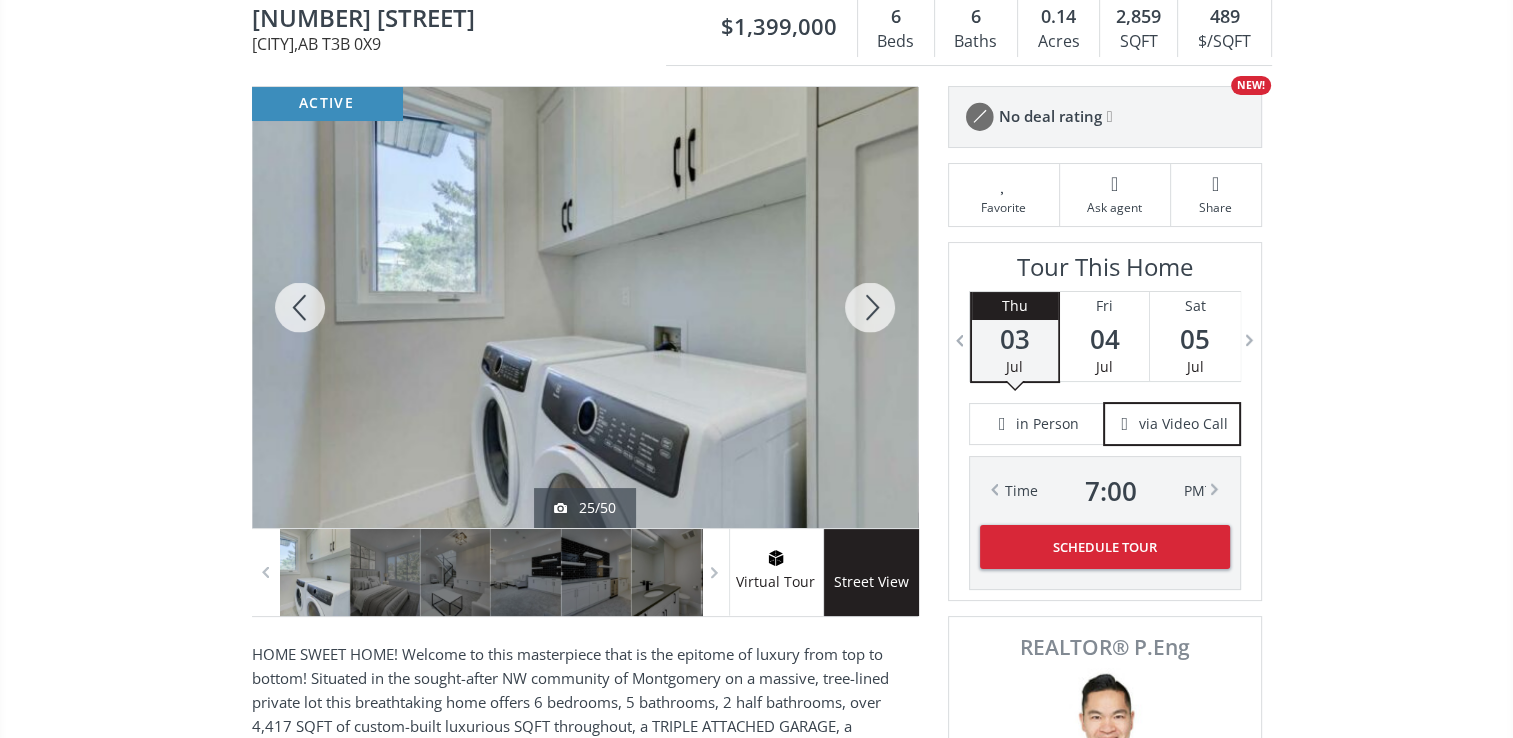 click at bounding box center (870, 307) 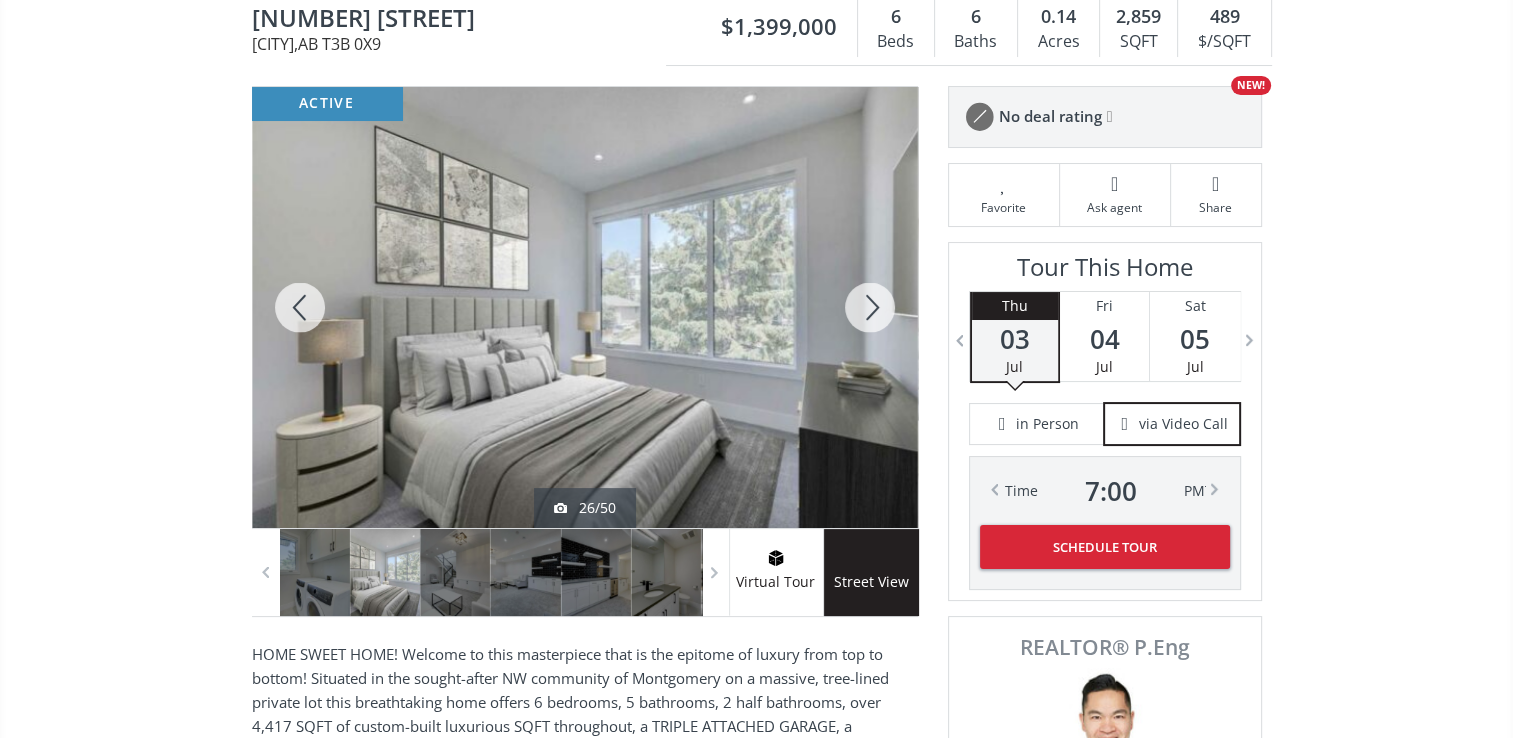 click at bounding box center [870, 307] 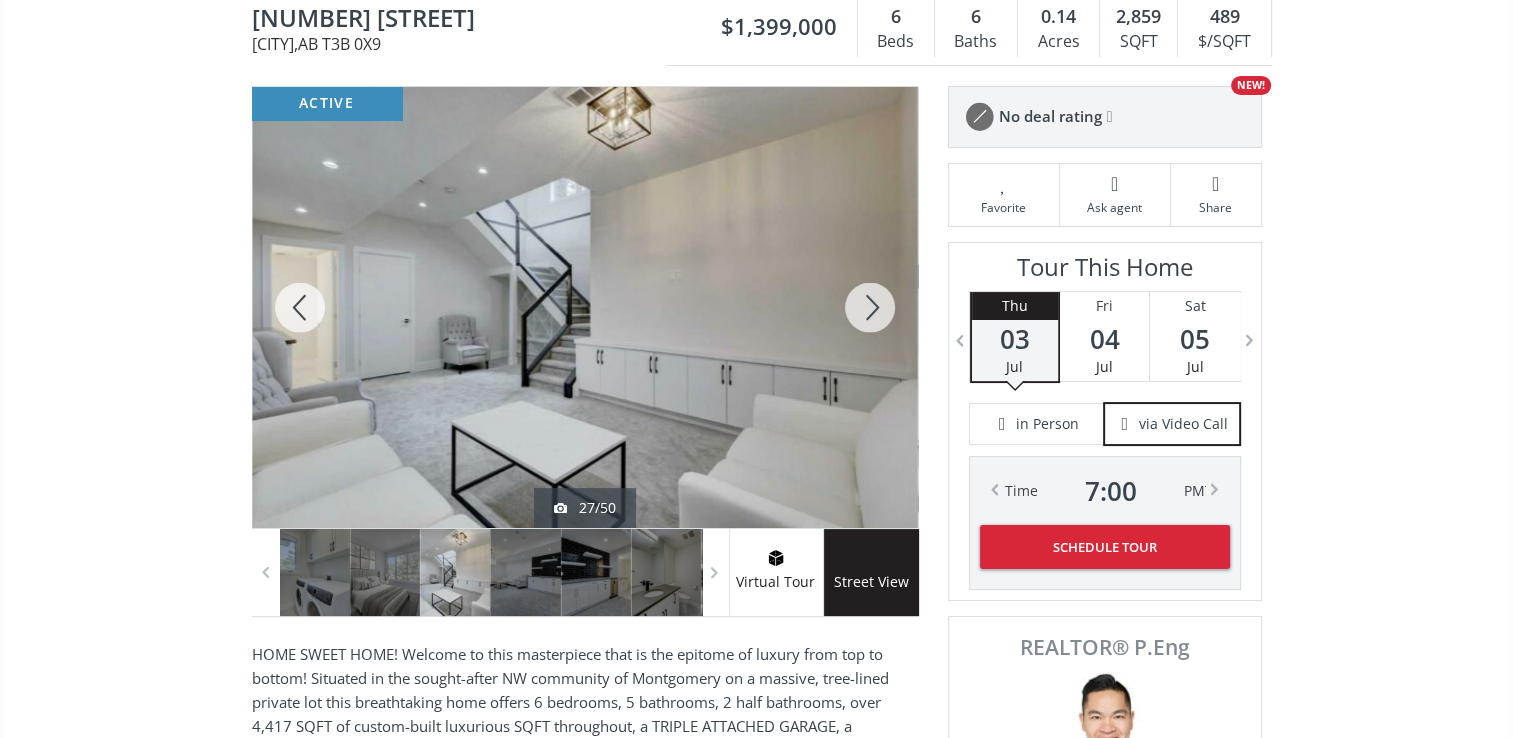 click at bounding box center (870, 307) 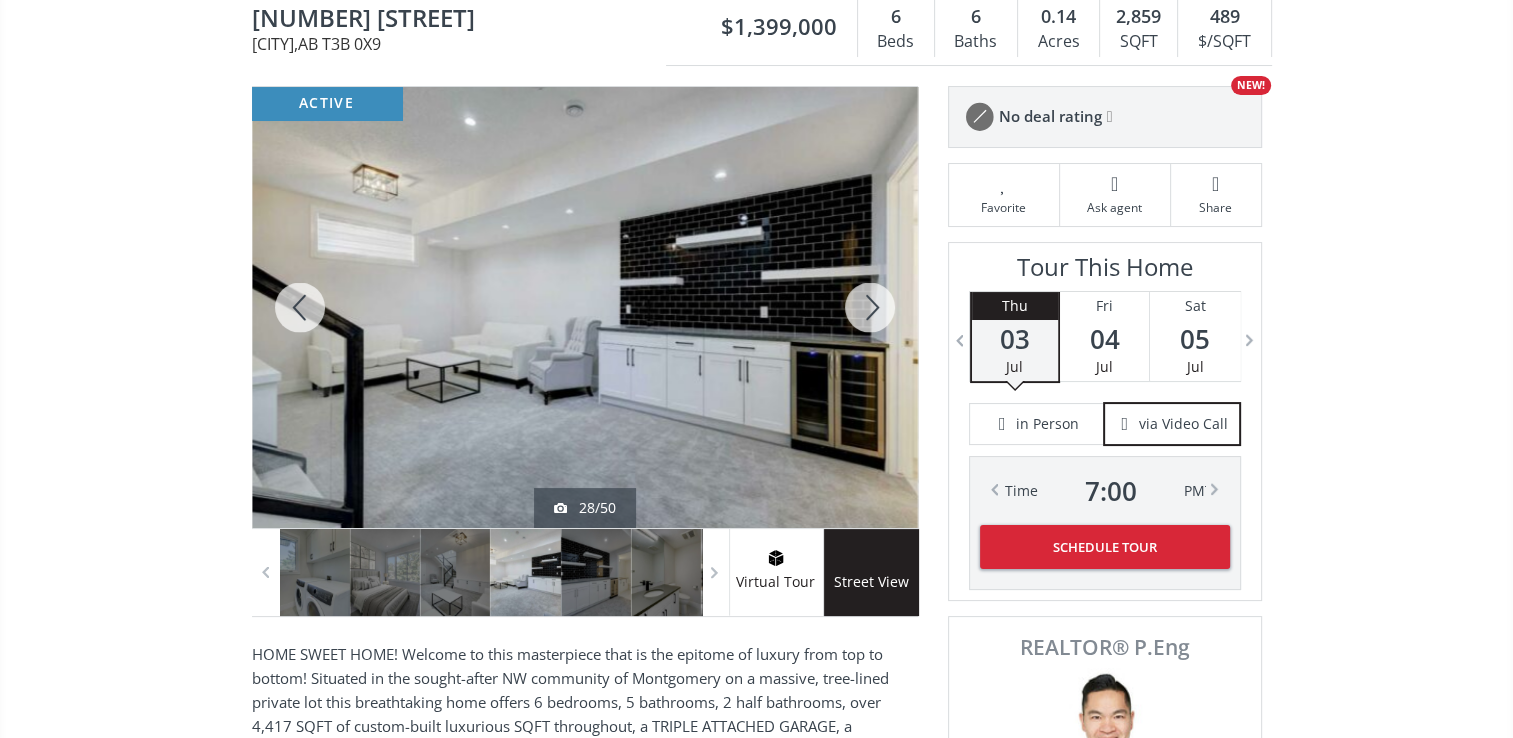 click at bounding box center (870, 307) 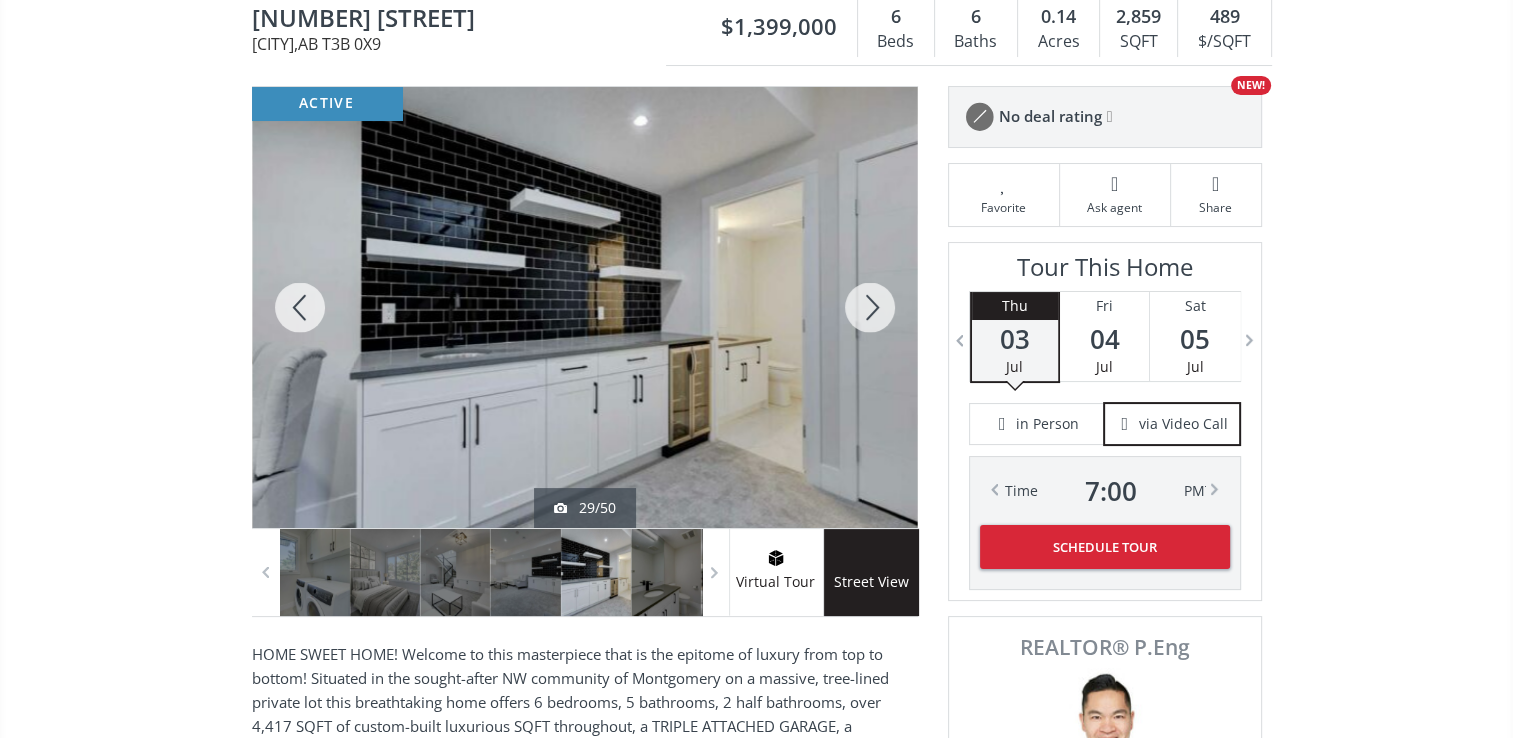 click on "Tour This Home Thu 03 Jul Fri 04 Jul Sat 05 Jul Sun 06 Jul Mon 07 Jul Tue 08 Jul Wed 09 Jul Thu 10 Jul Fri 11 Jul Sat 12 Jul Sun 13 Jul Mon 14 Jul Tue 15 Jul Wed 16 Jul in Person via Video Call Time  7  :  30   PM Time  7  :  00   PM Time  7  :  30   PM Time  7  :  00   PM Schedule Tour" at bounding box center (1105, 421) 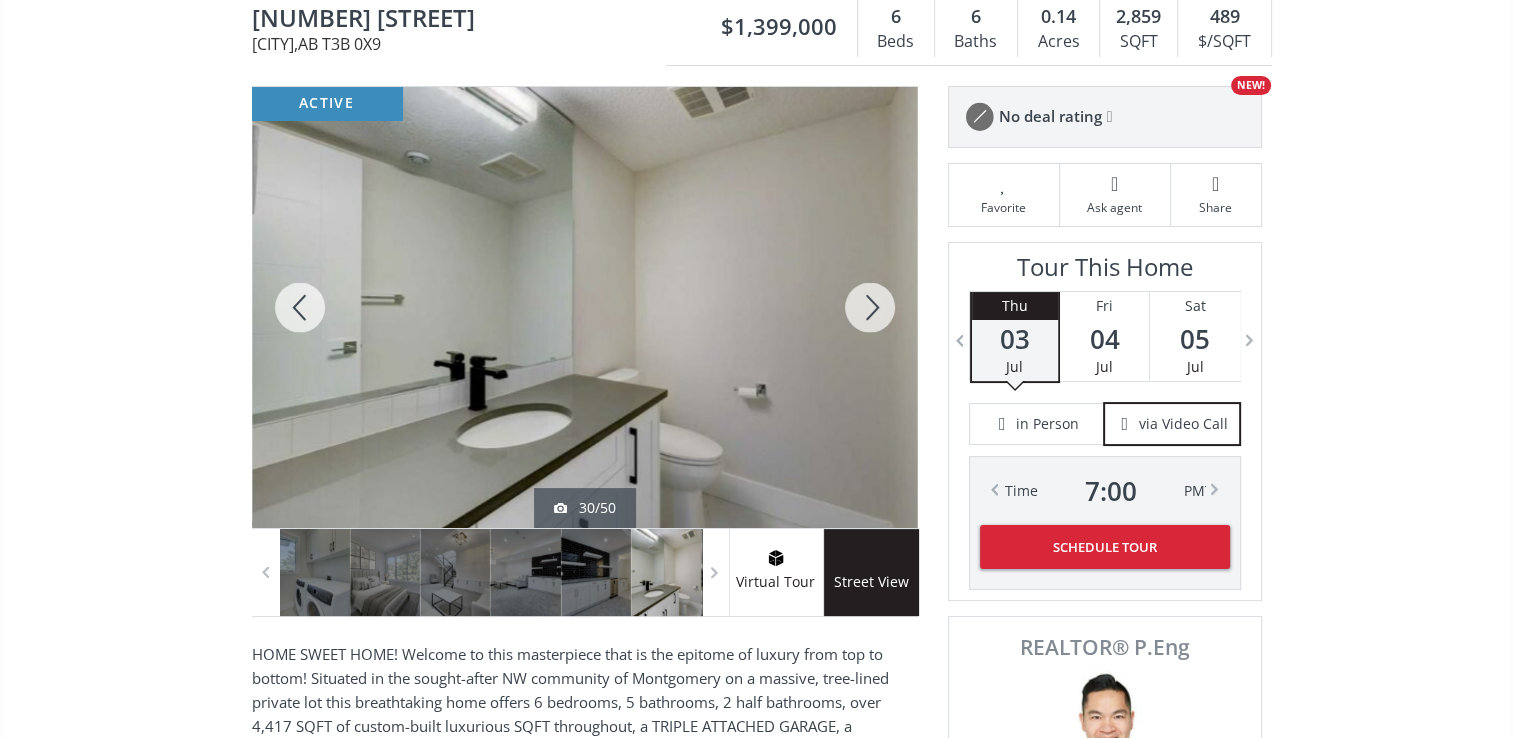 click at bounding box center [870, 307] 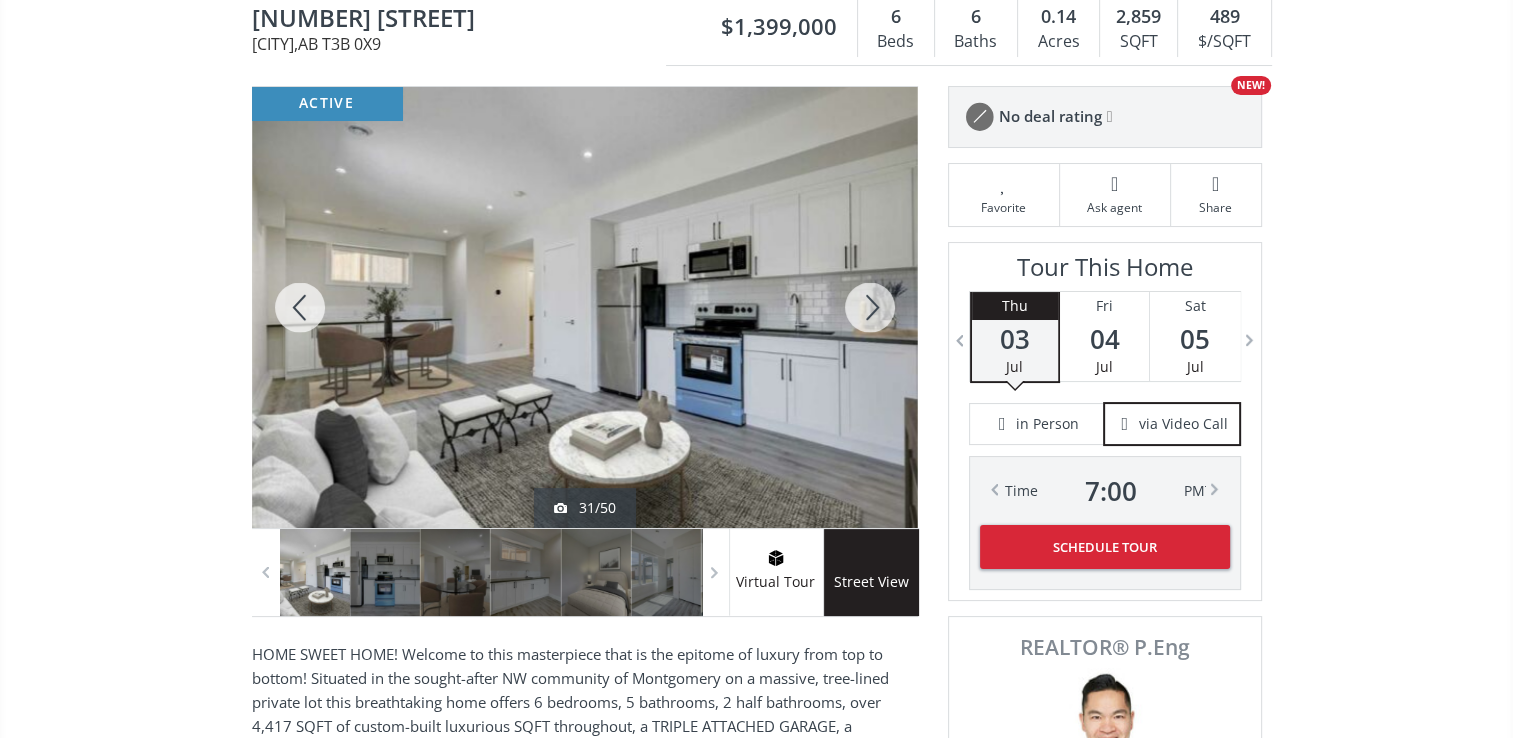 click at bounding box center (870, 307) 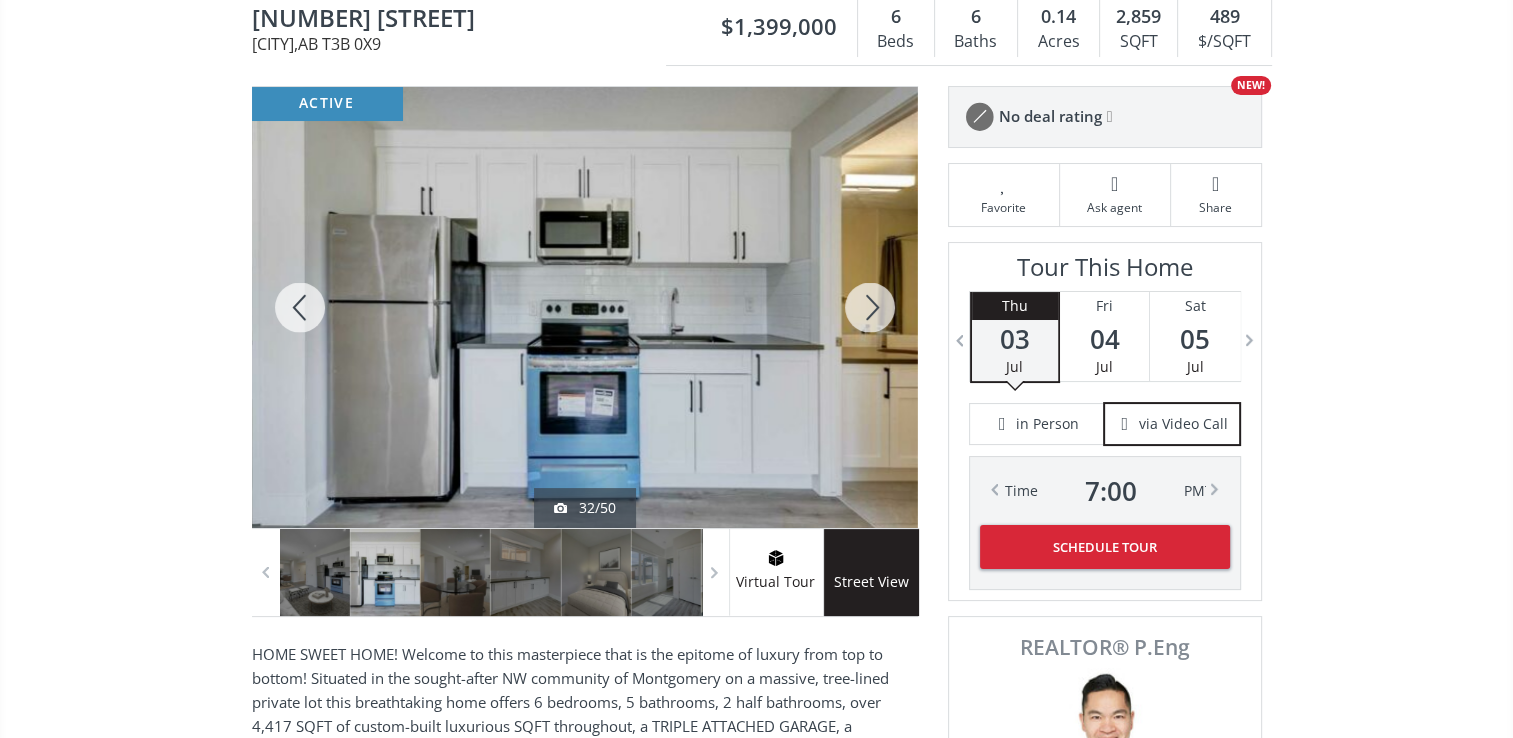 click at bounding box center [300, 307] 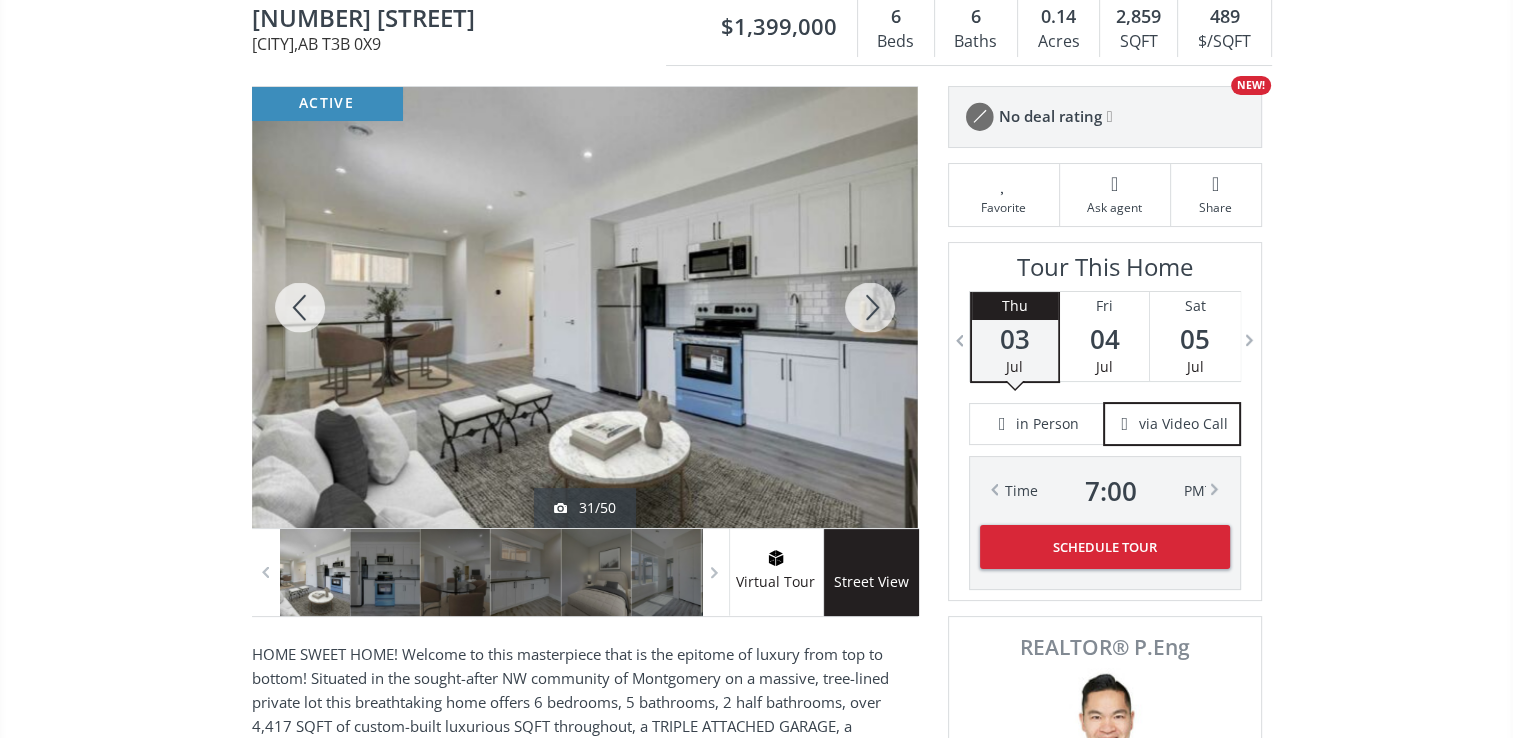 click at bounding box center (870, 307) 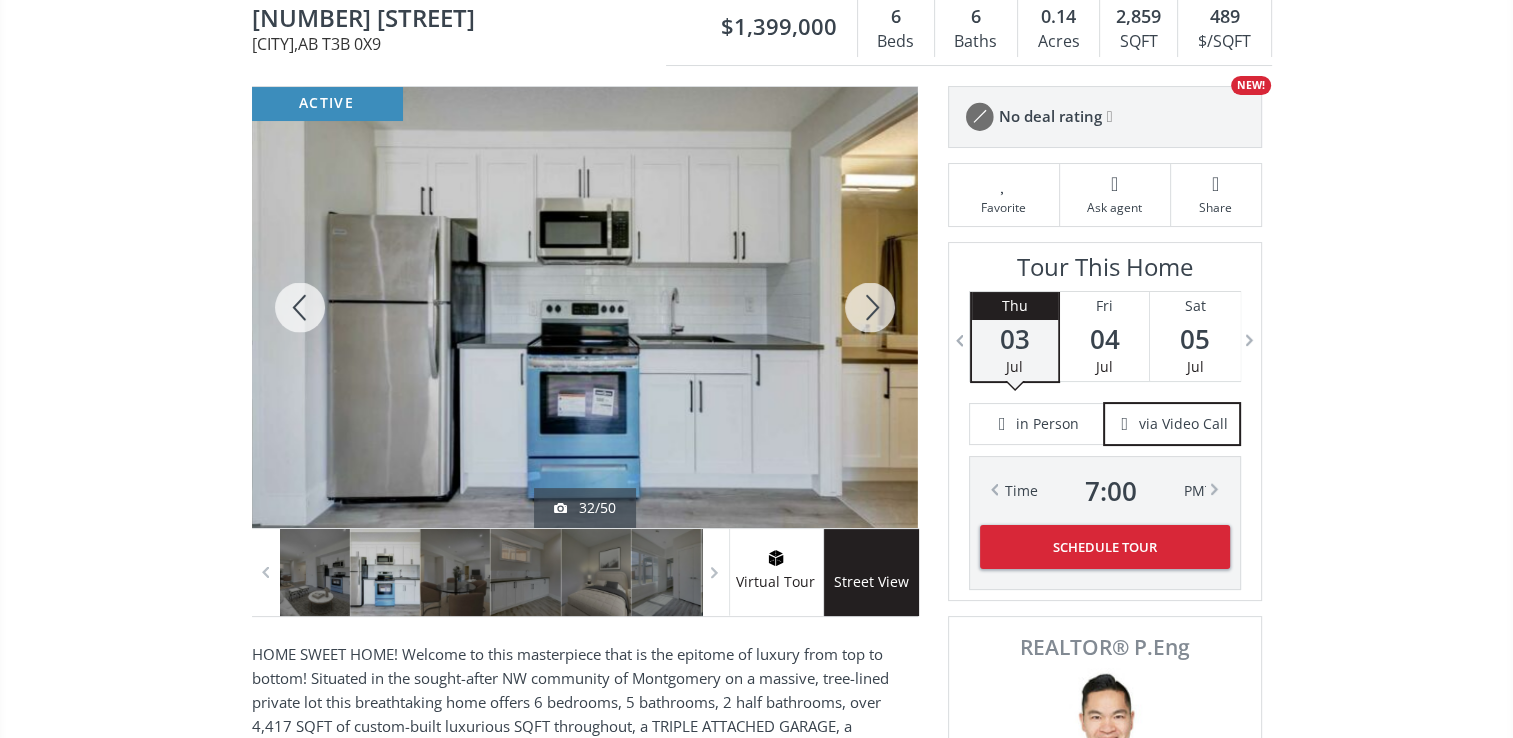 click at bounding box center (870, 307) 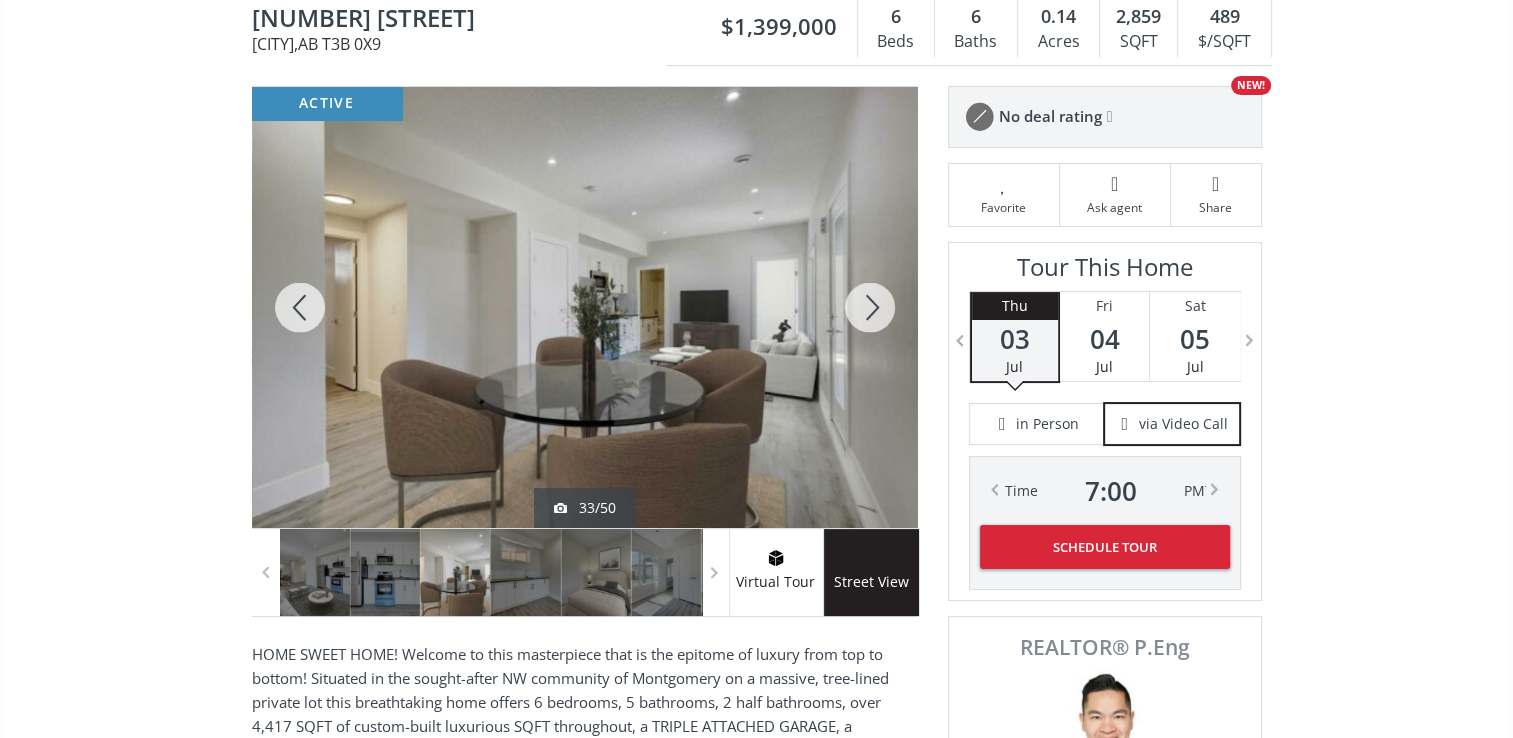 click at bounding box center (870, 307) 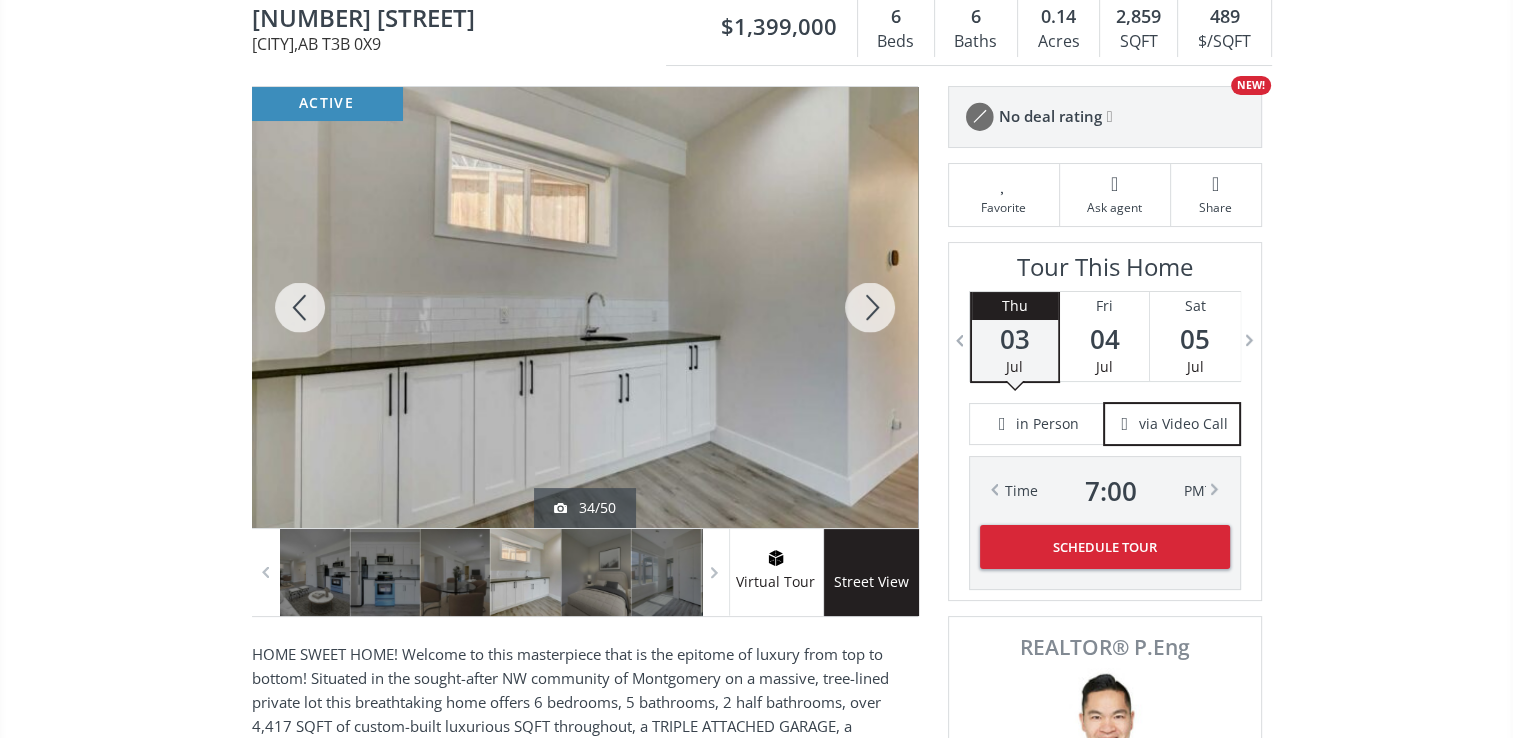 click at bounding box center (870, 307) 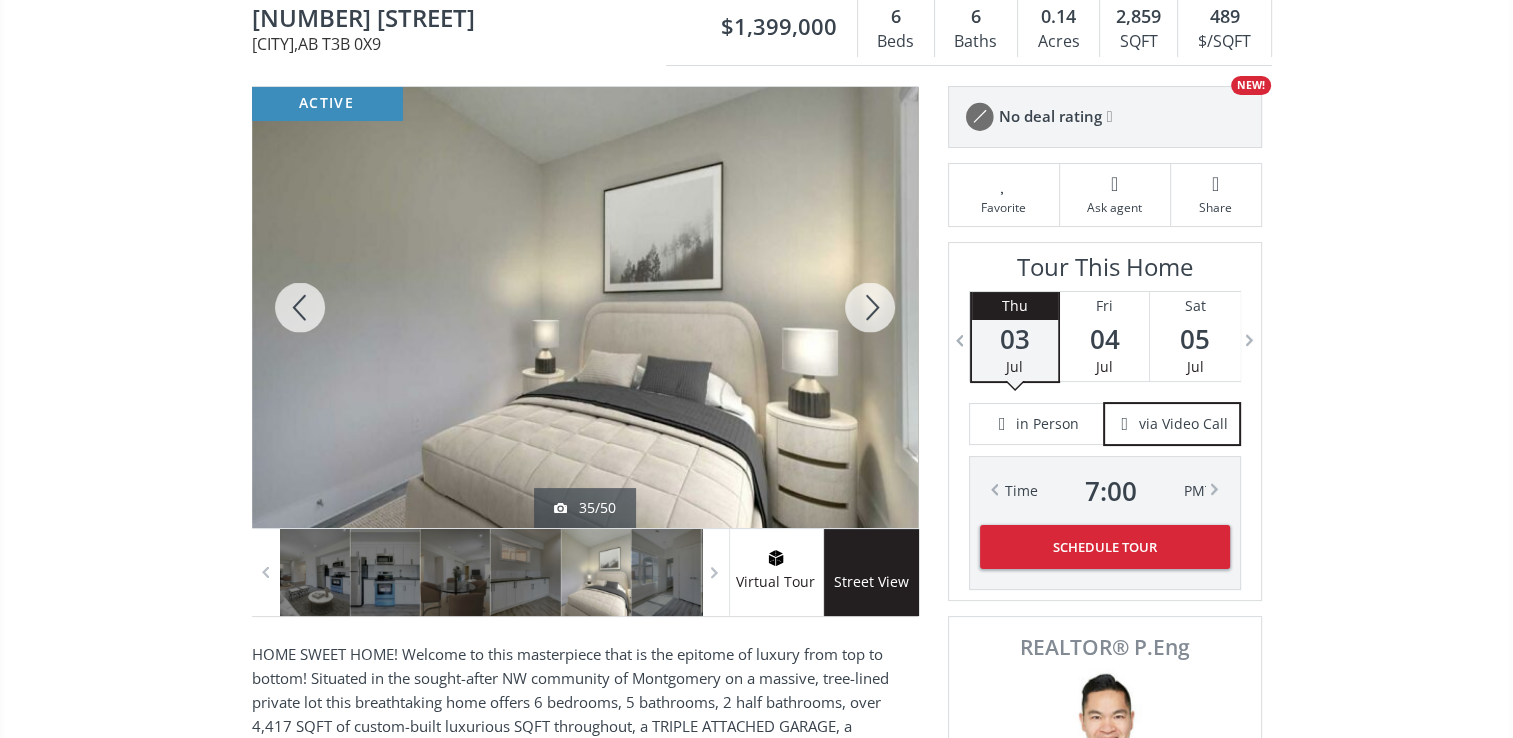 click at bounding box center (870, 307) 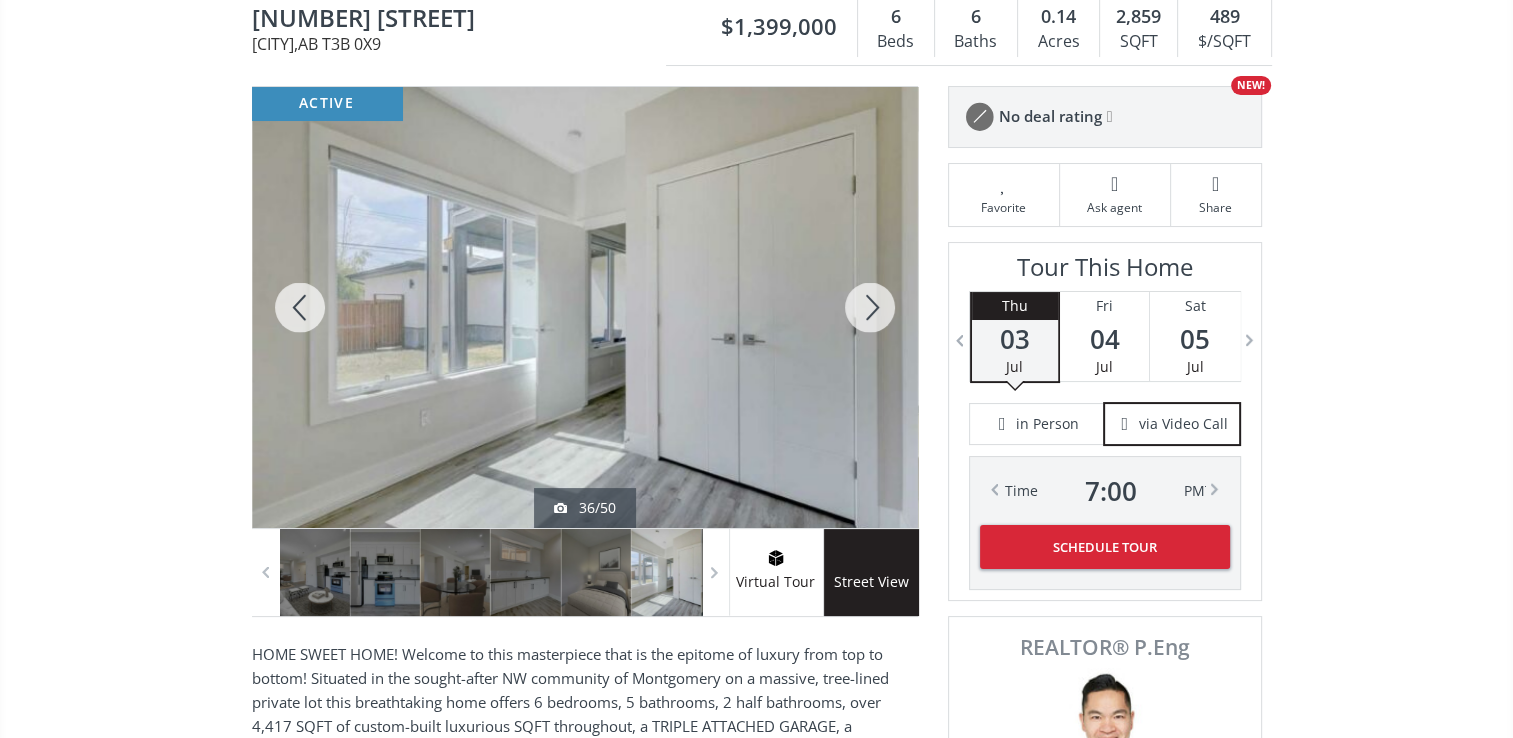 click at bounding box center [870, 307] 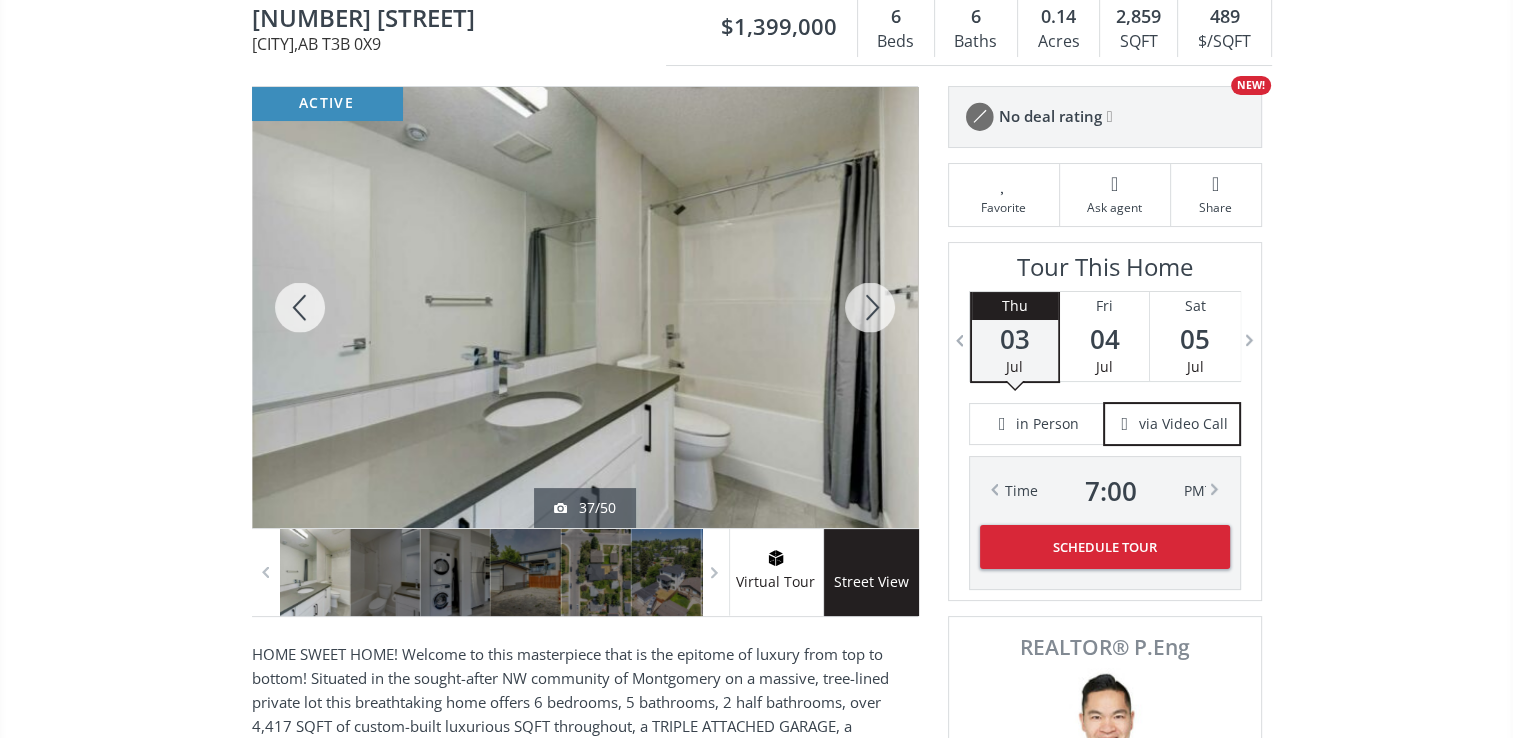 click at bounding box center [870, 307] 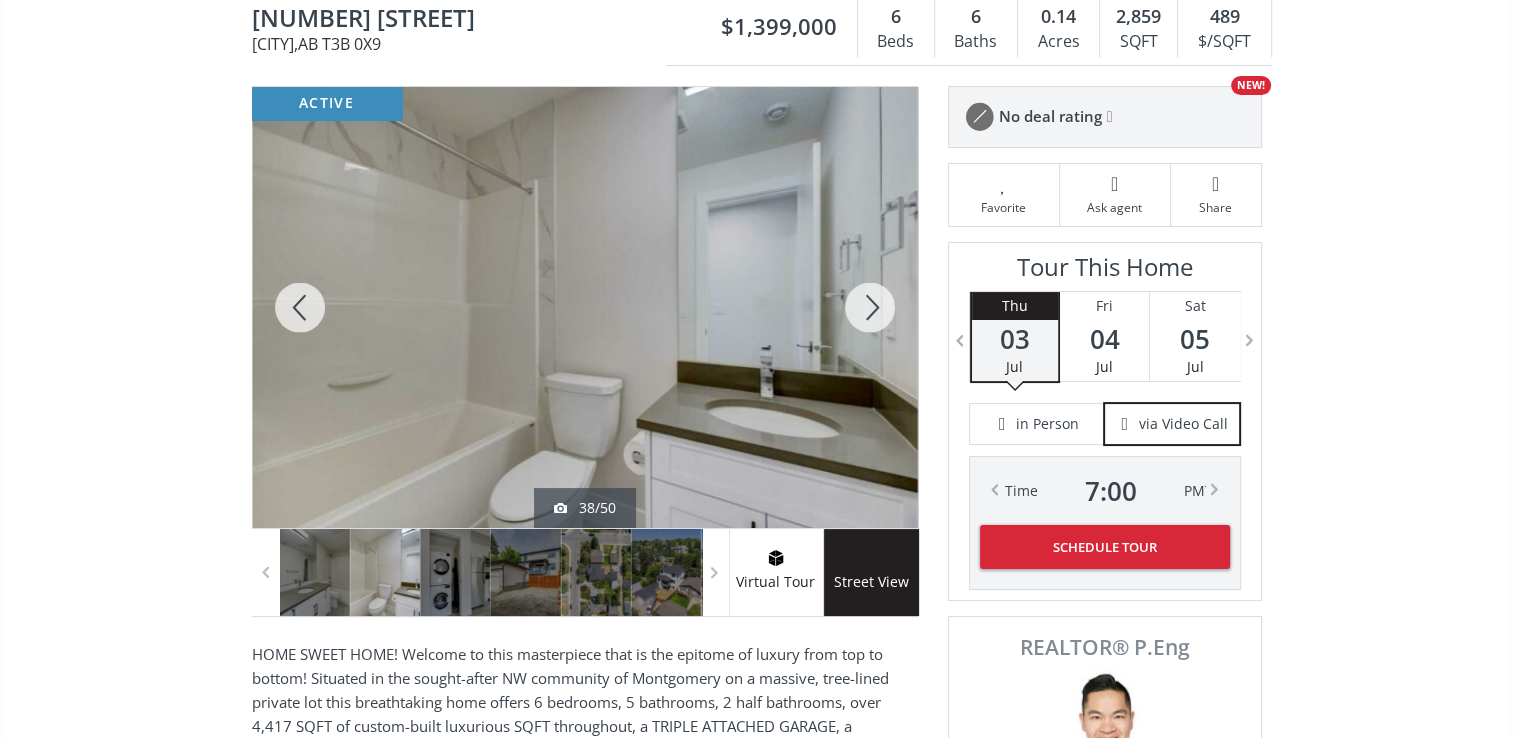 click at bounding box center (870, 307) 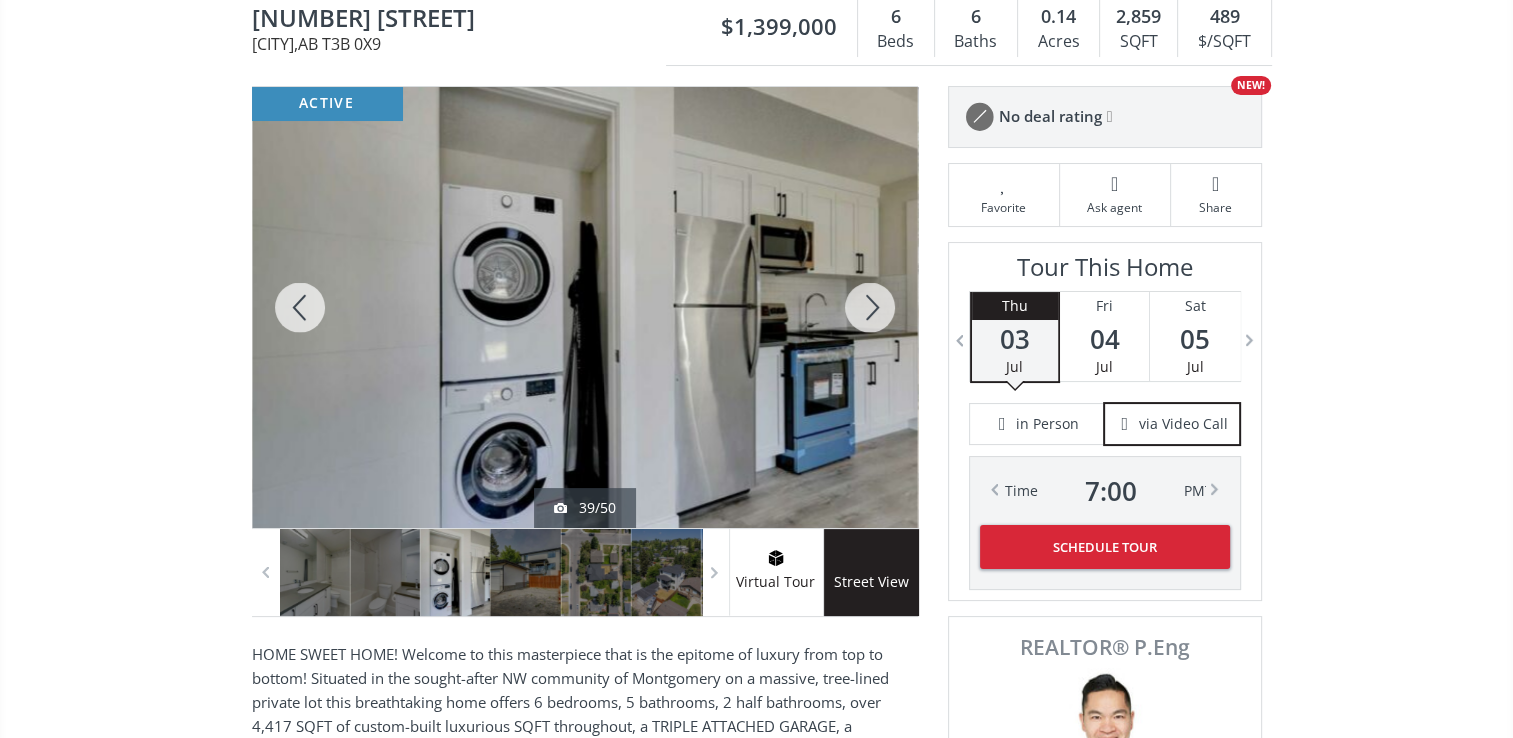 click at bounding box center (870, 307) 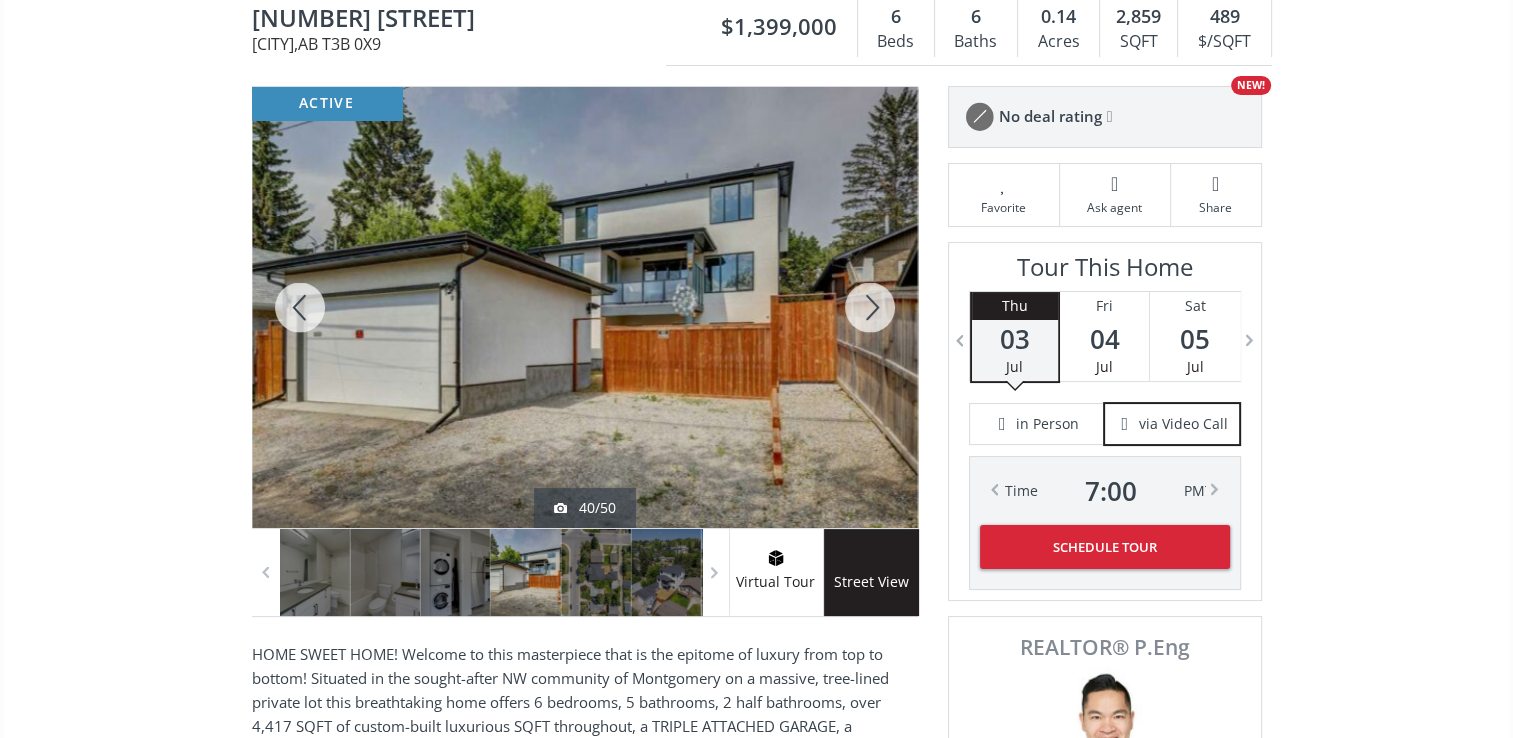 click at bounding box center [870, 307] 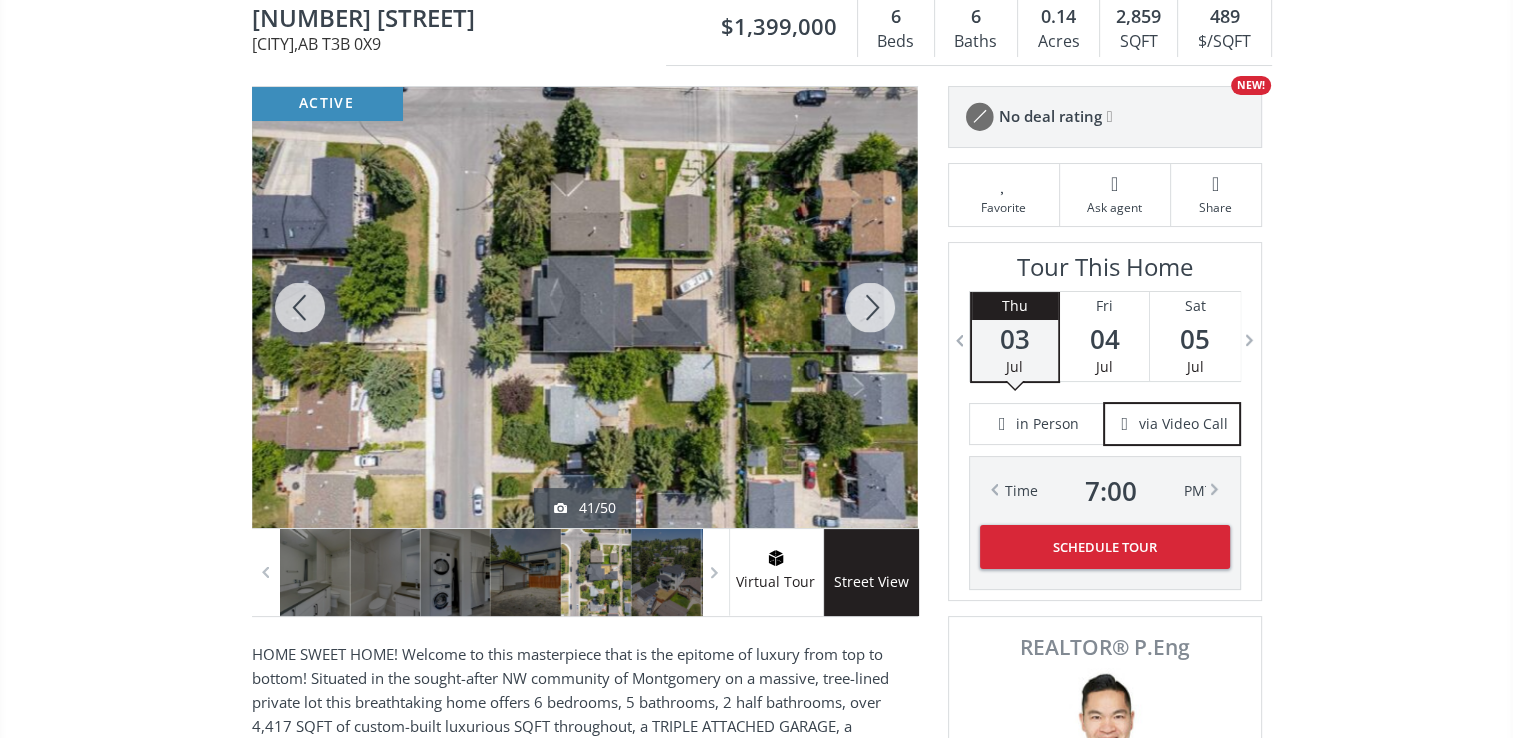 click at bounding box center [870, 307] 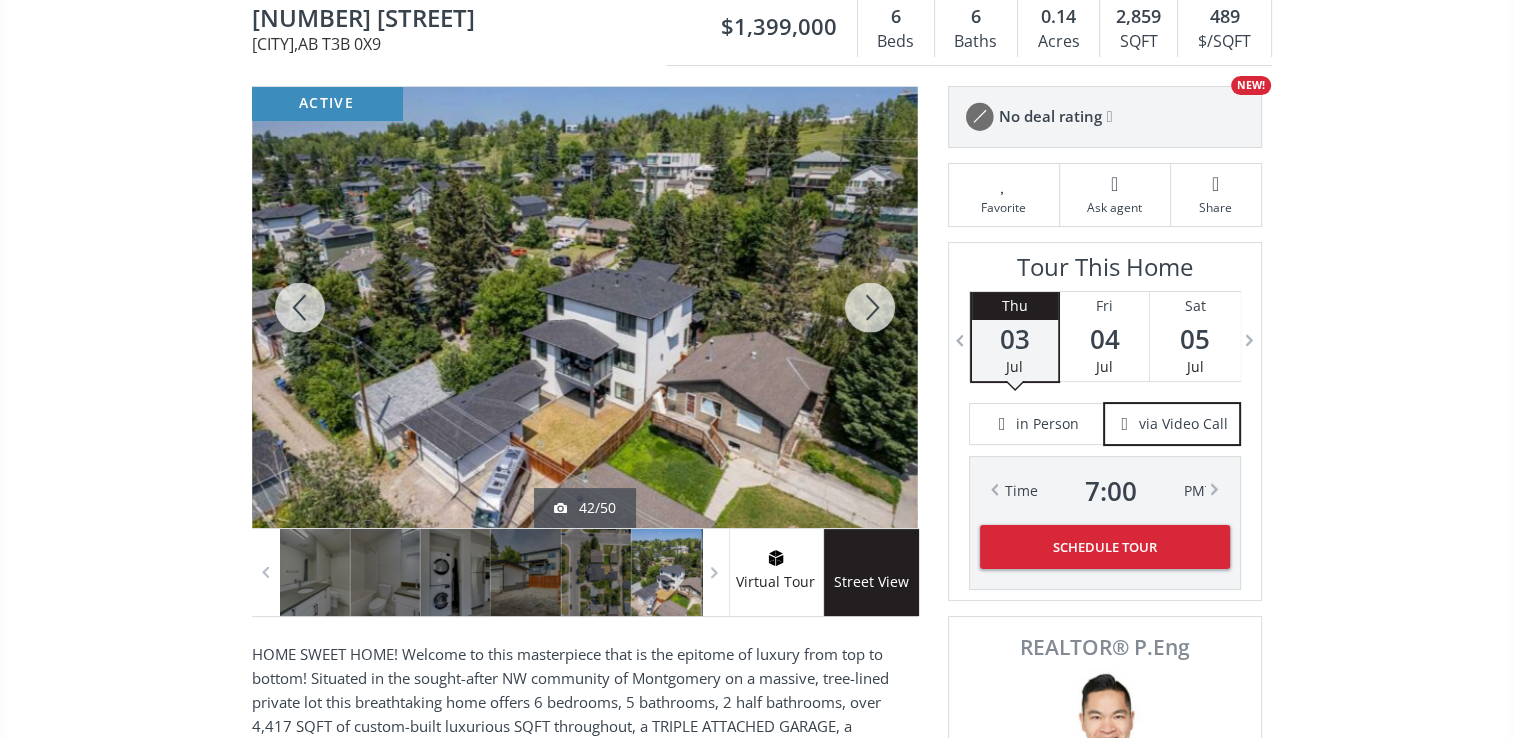 click at bounding box center [870, 307] 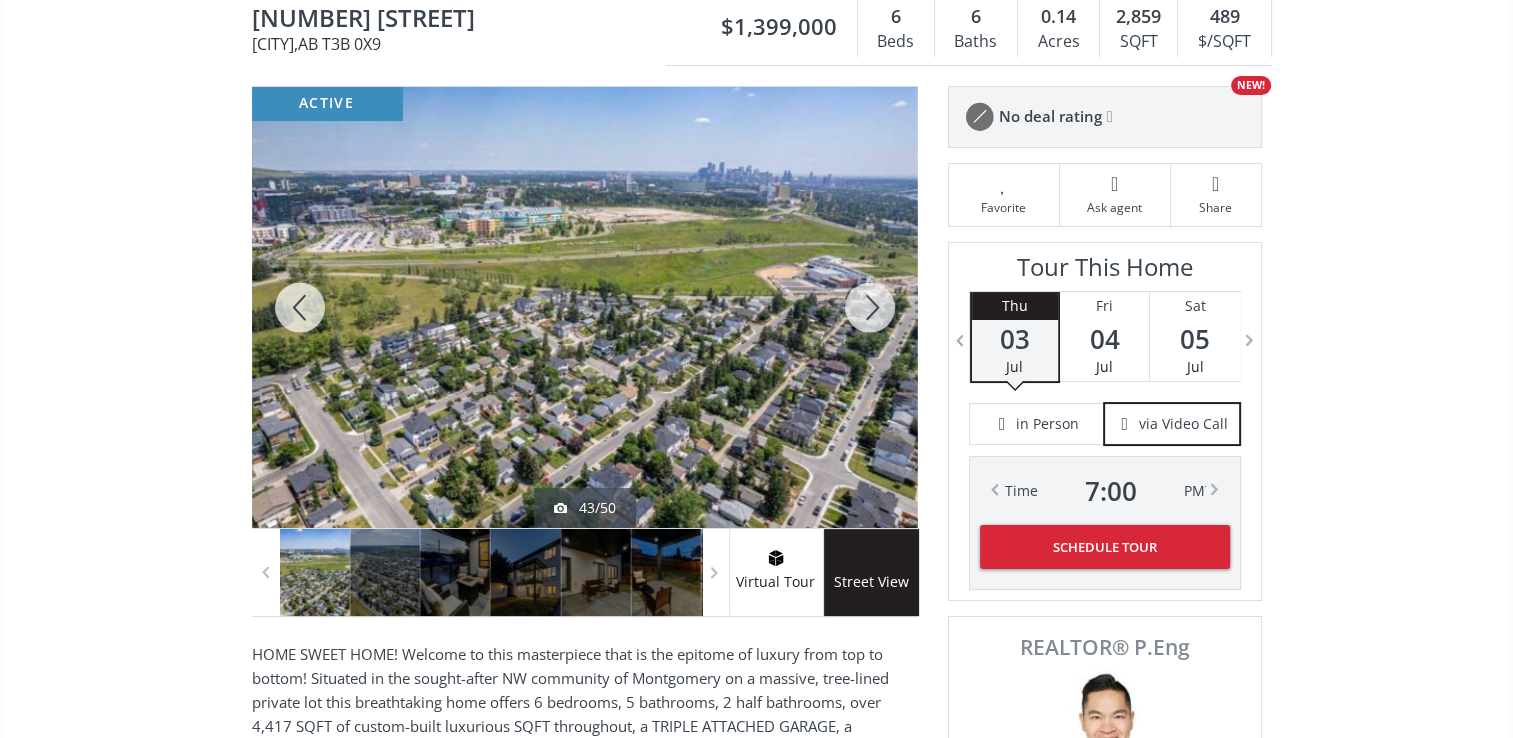 click at bounding box center (300, 307) 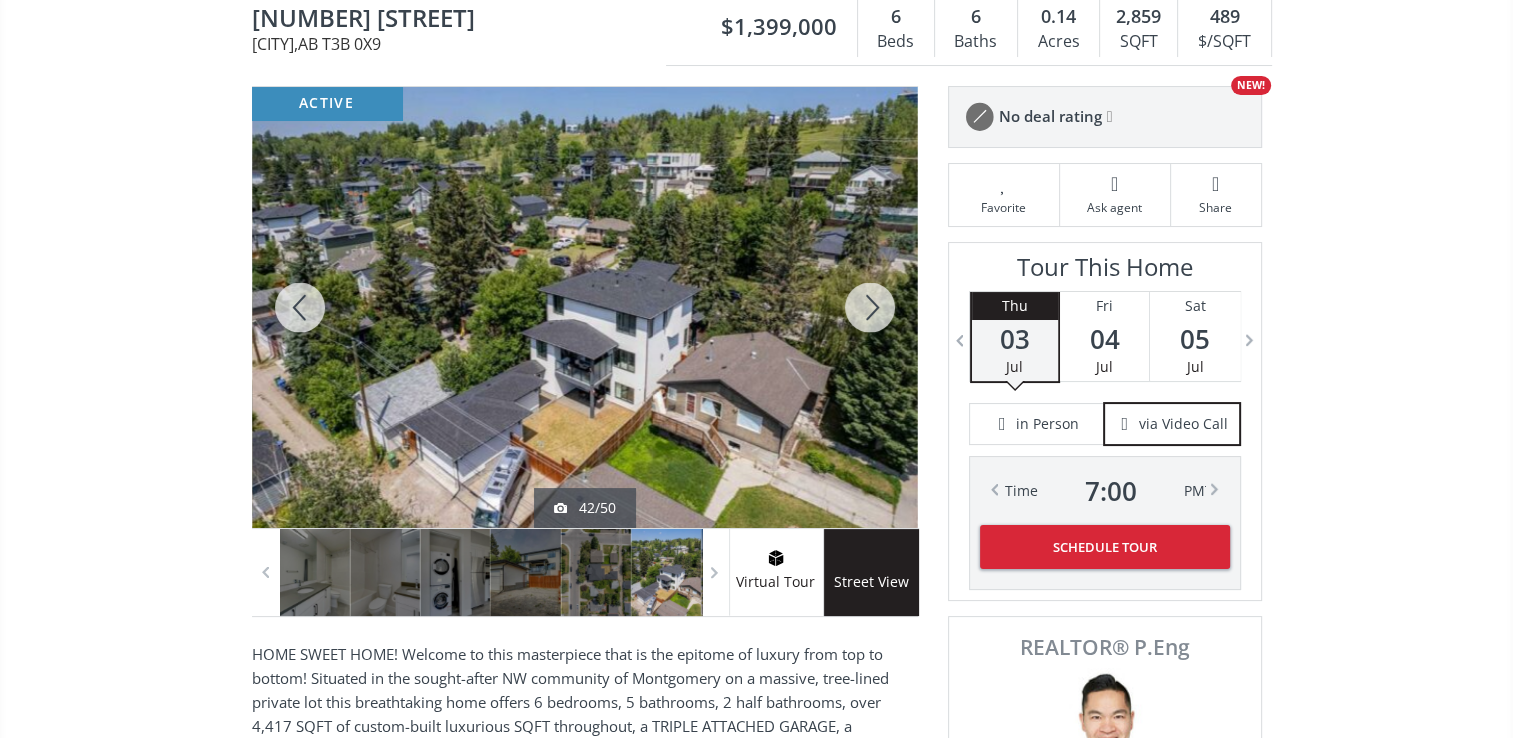 click at bounding box center [300, 307] 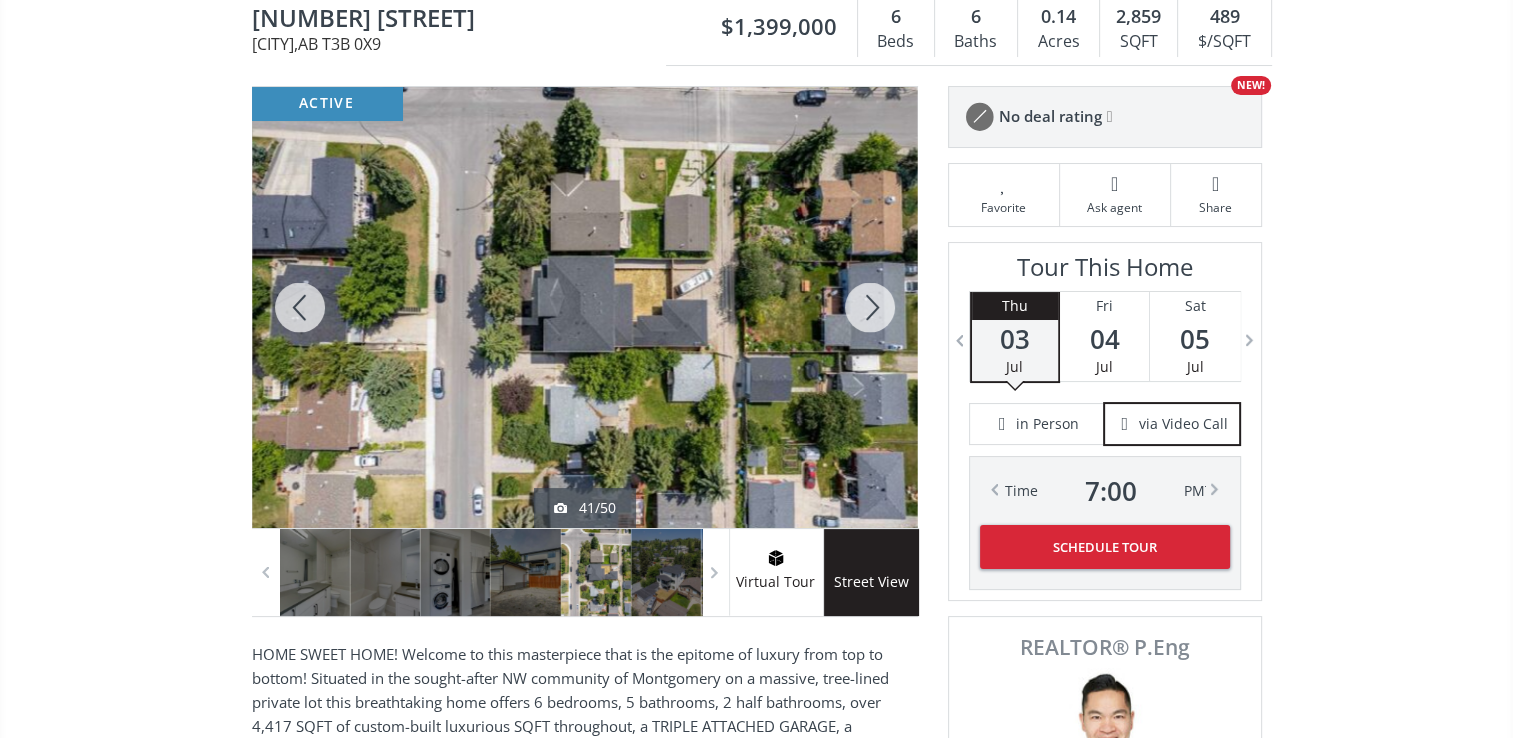 click at bounding box center (300, 307) 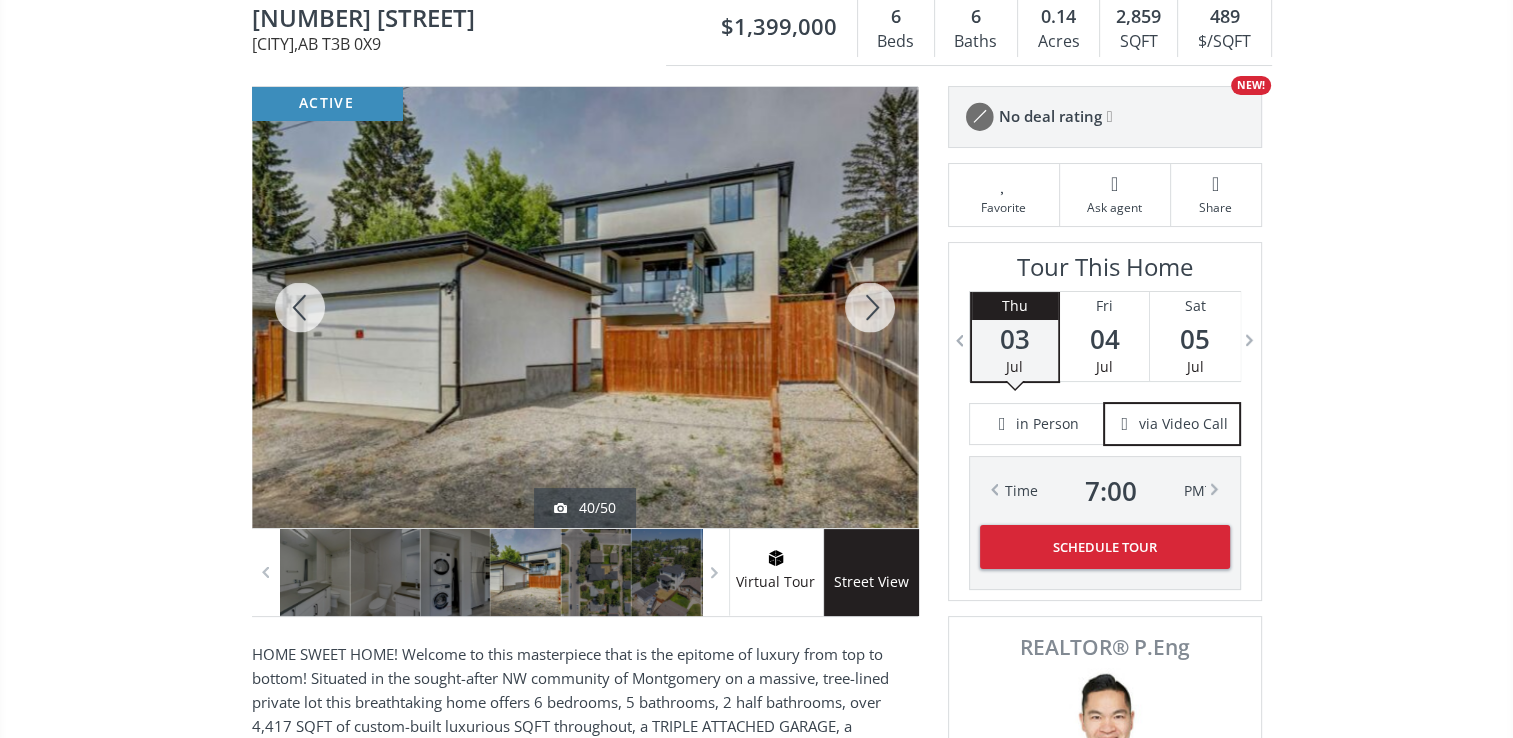 click at bounding box center (300, 307) 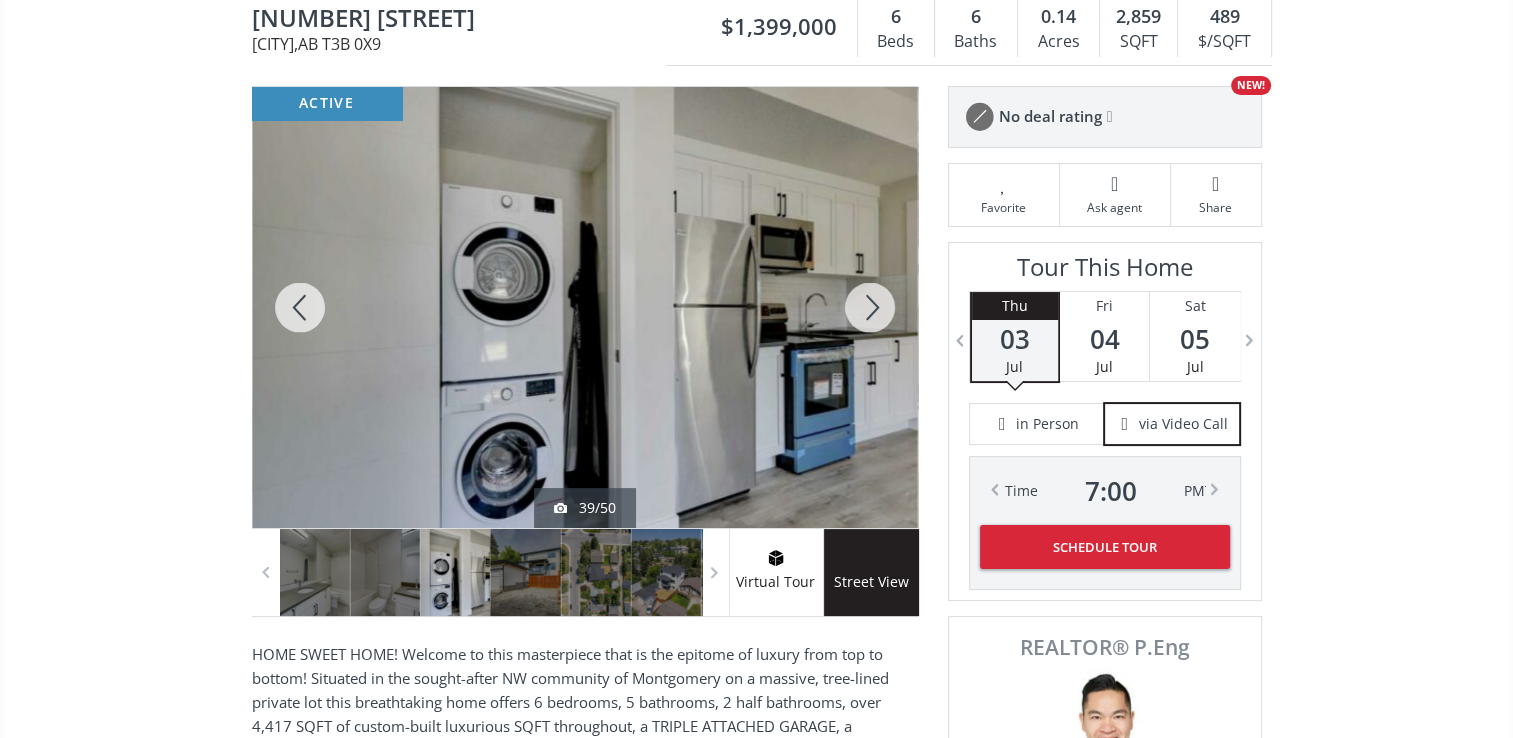 click at bounding box center (870, 307) 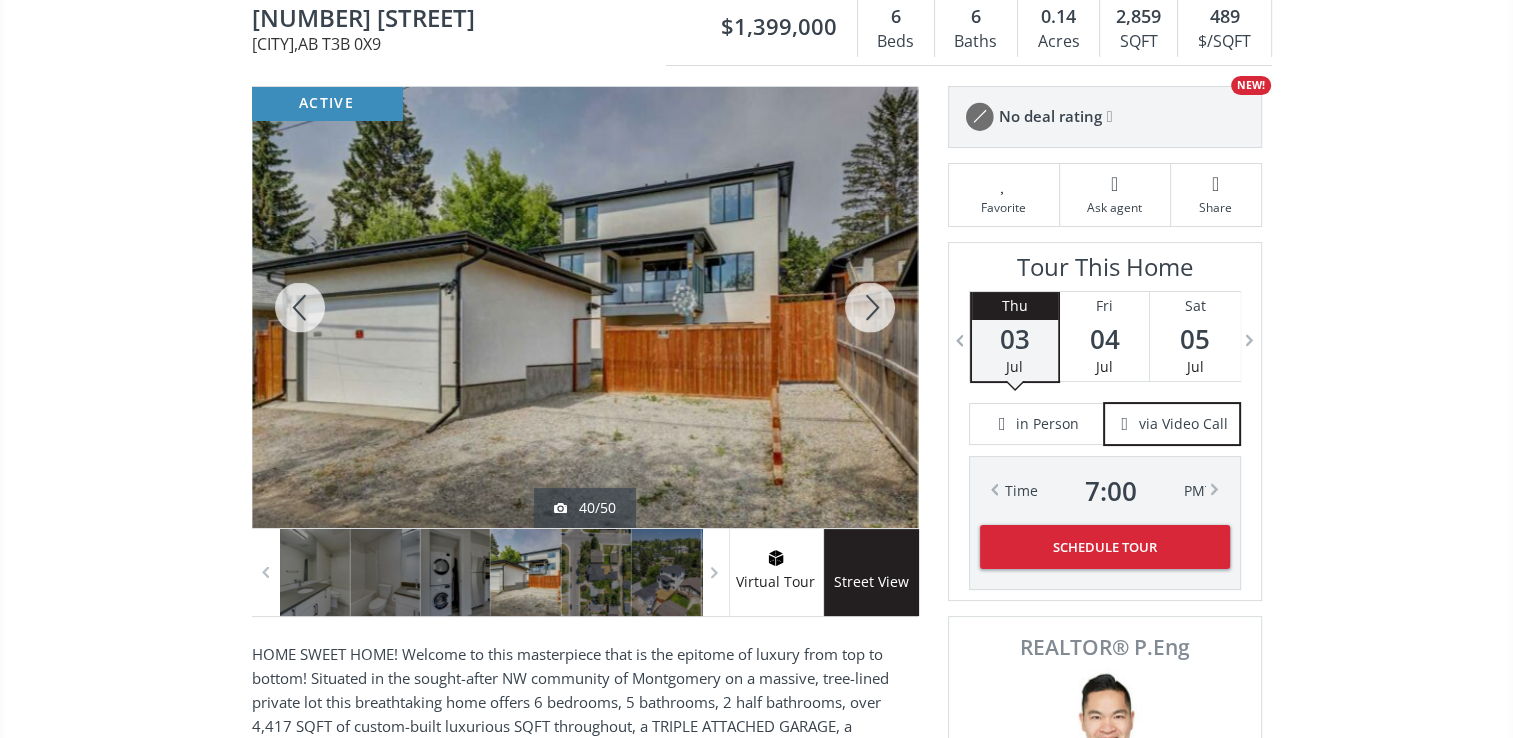 click at bounding box center [870, 307] 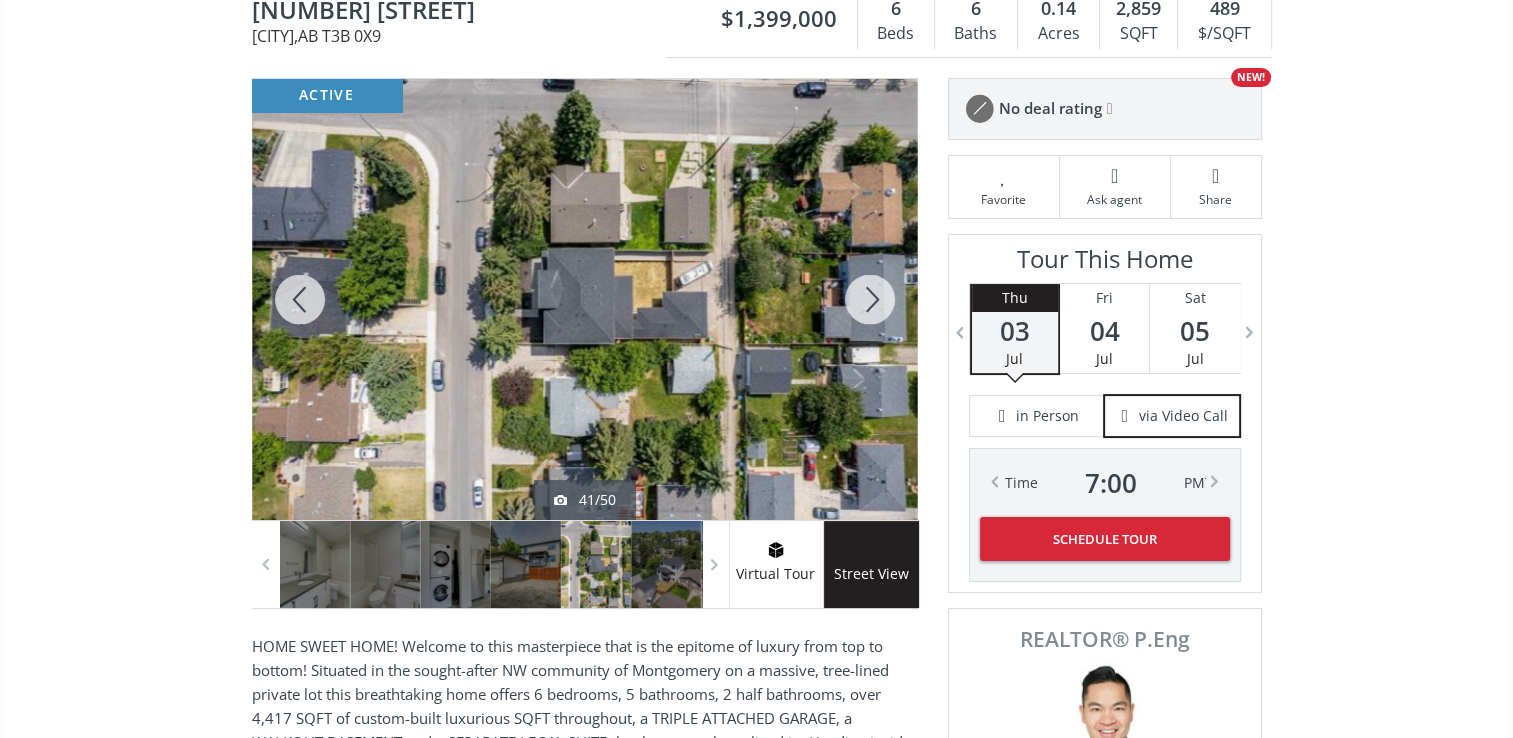 scroll, scrollTop: 200, scrollLeft: 0, axis: vertical 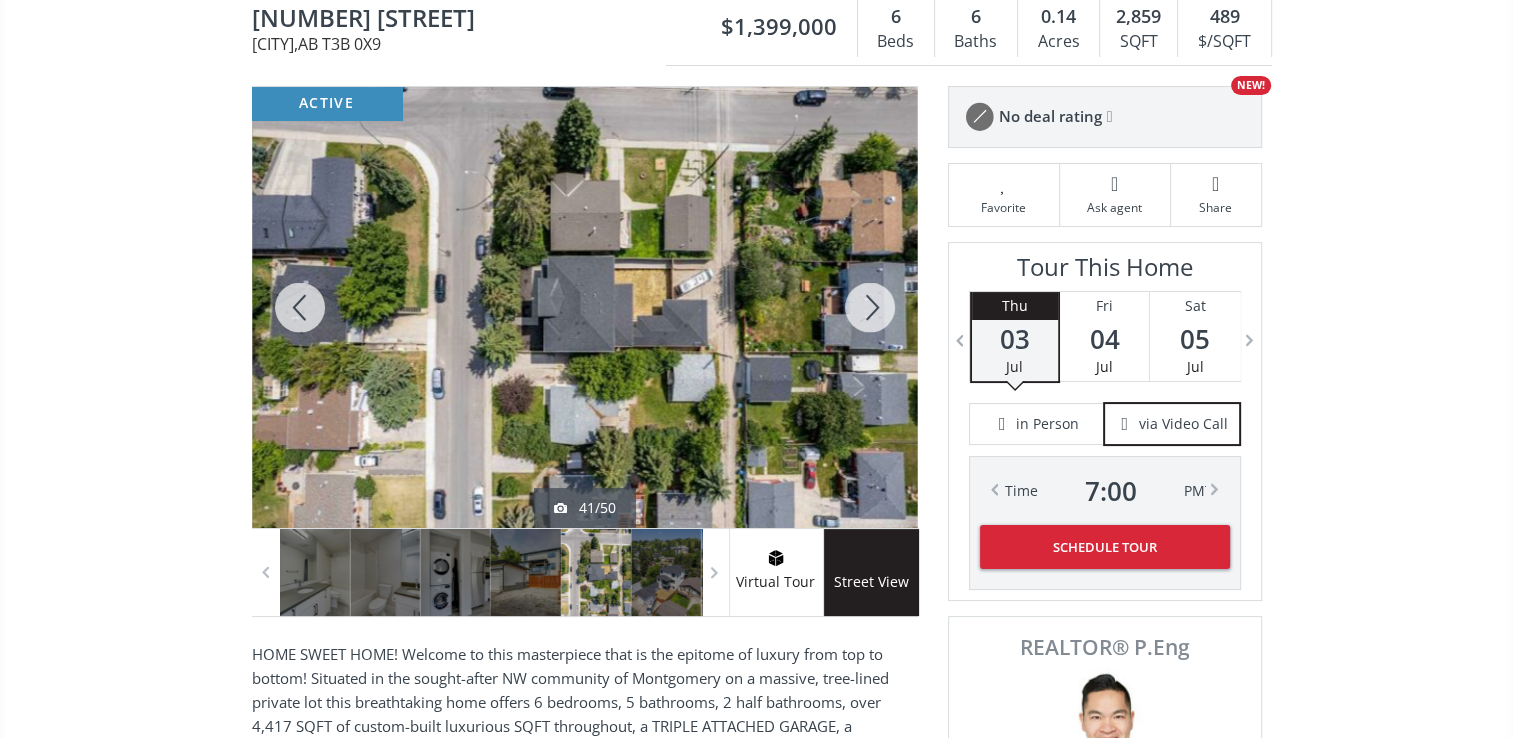 click at bounding box center (870, 307) 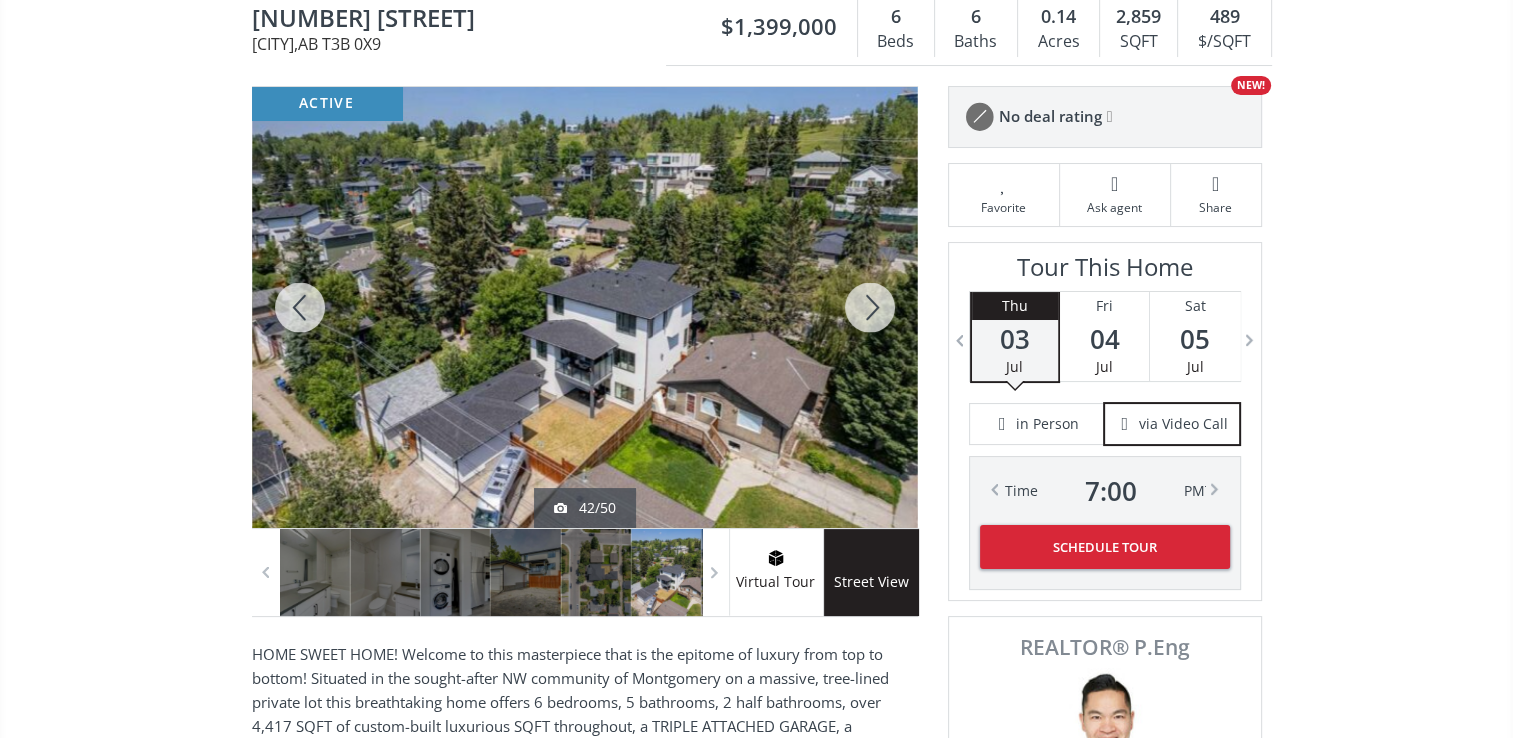 click at bounding box center (870, 307) 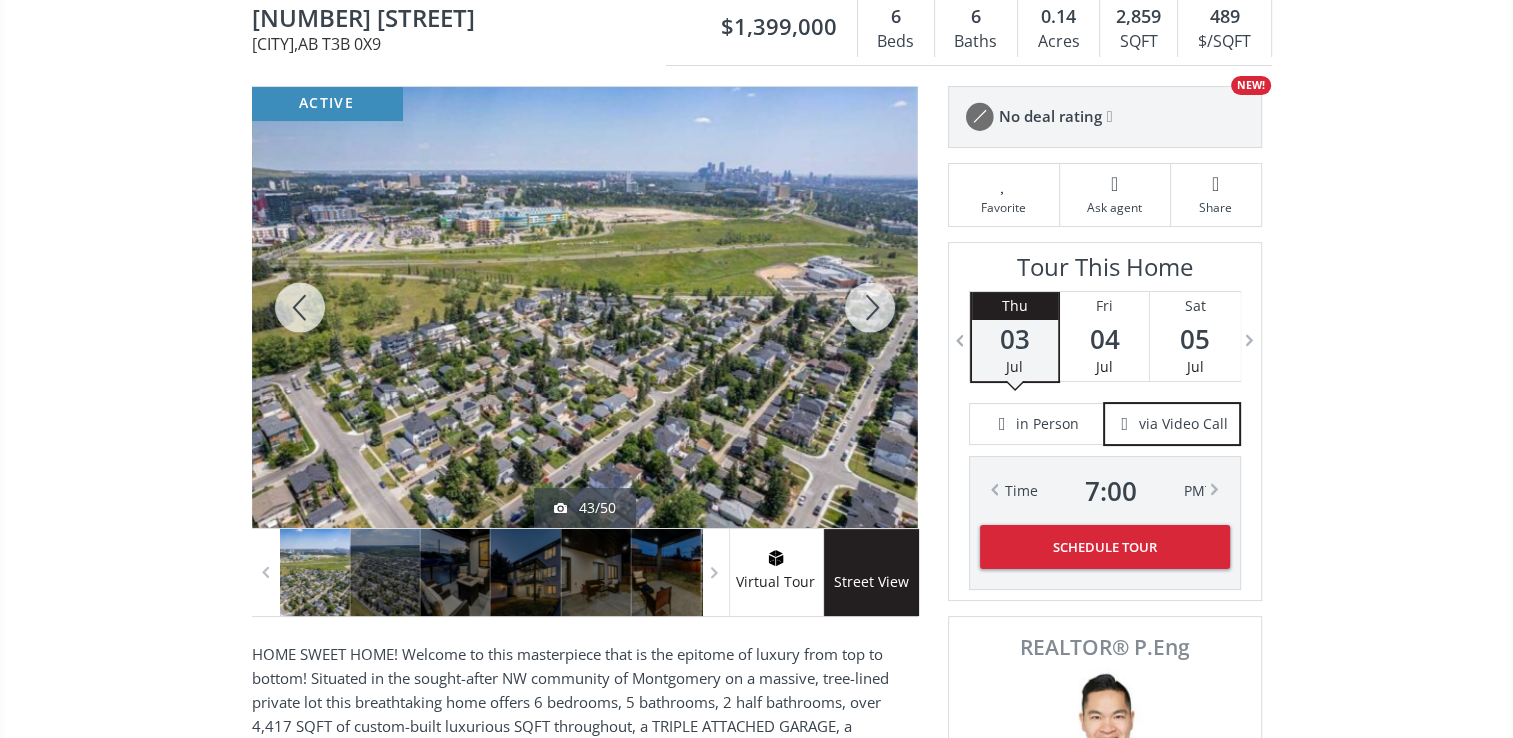 click at bounding box center [870, 307] 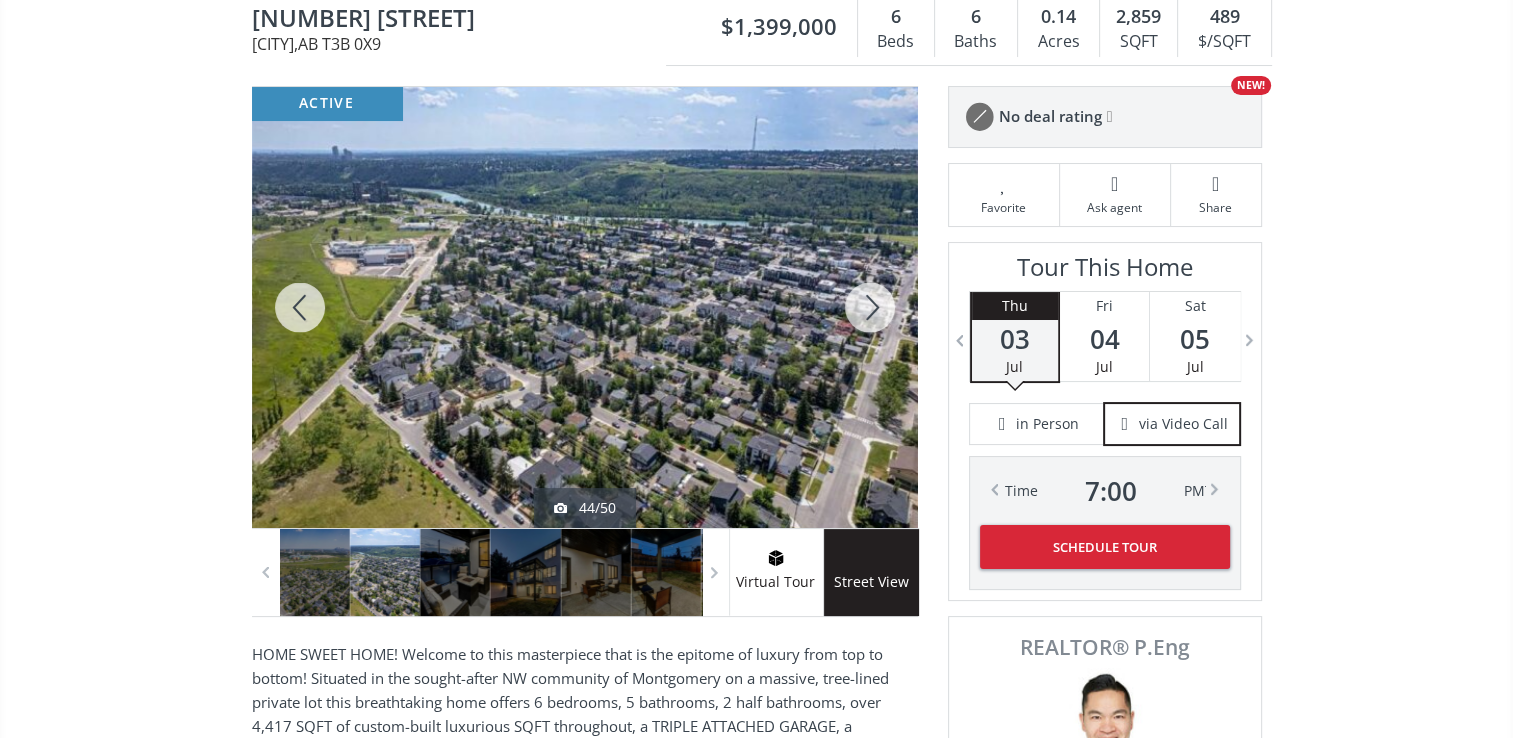 click at bounding box center (870, 307) 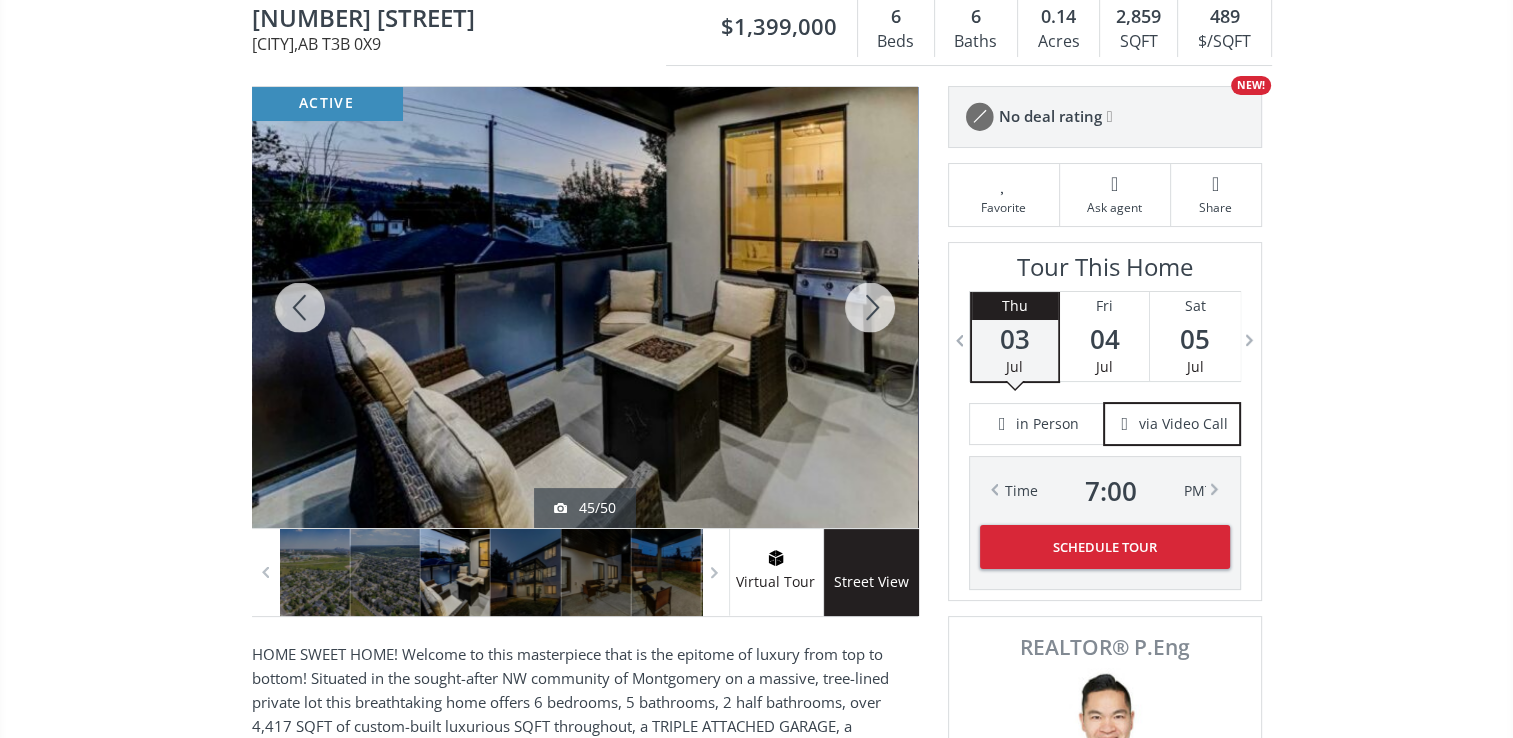 click at bounding box center (870, 307) 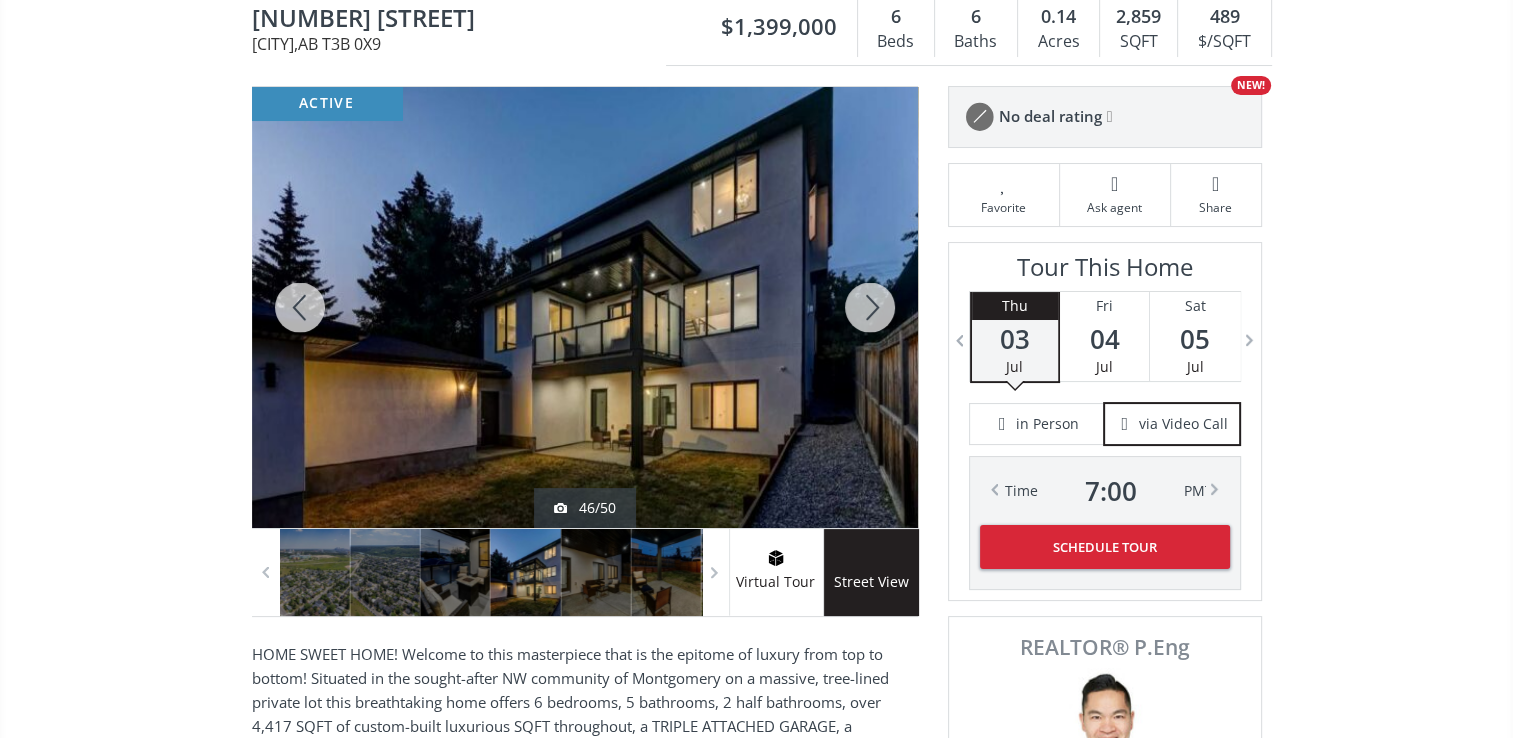 click at bounding box center (870, 307) 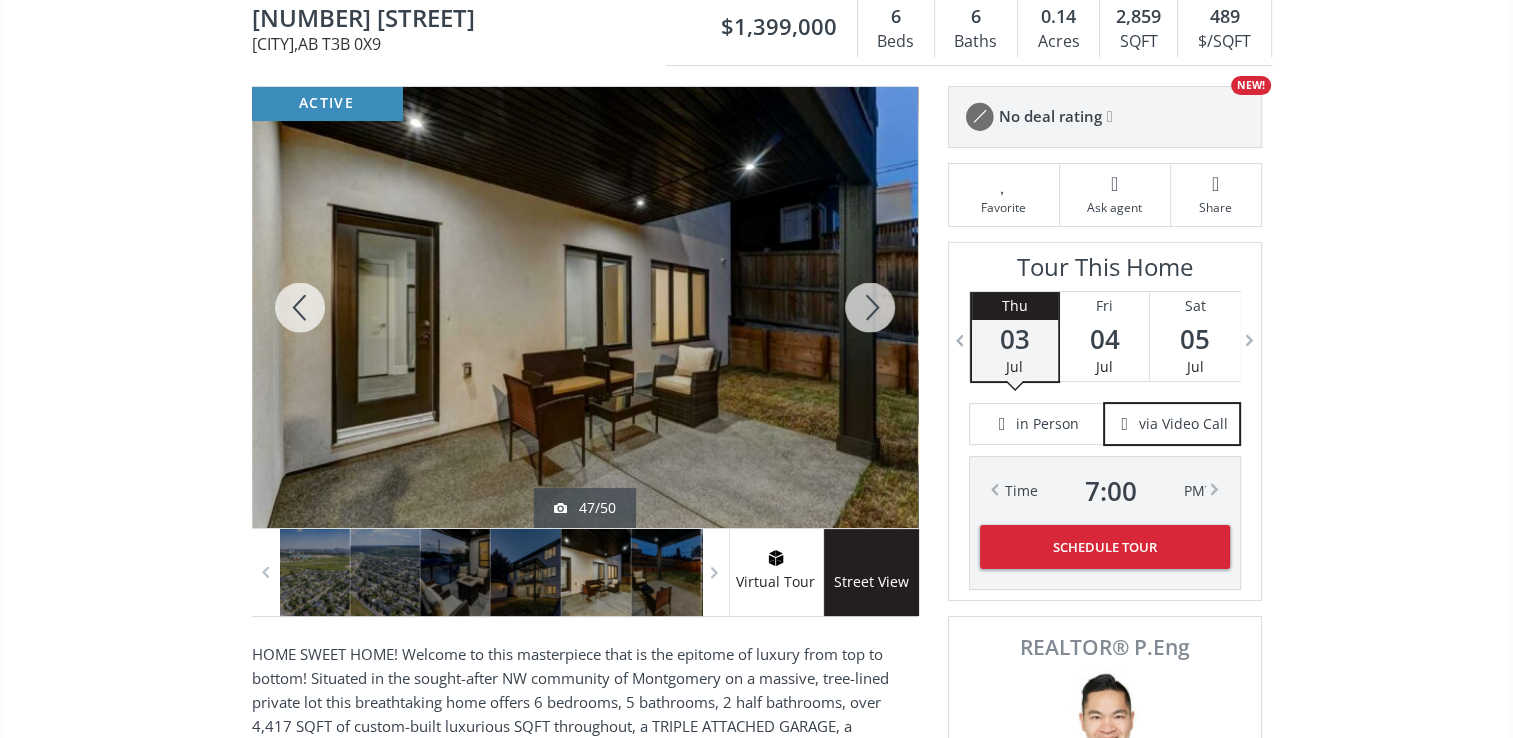 click at bounding box center (870, 307) 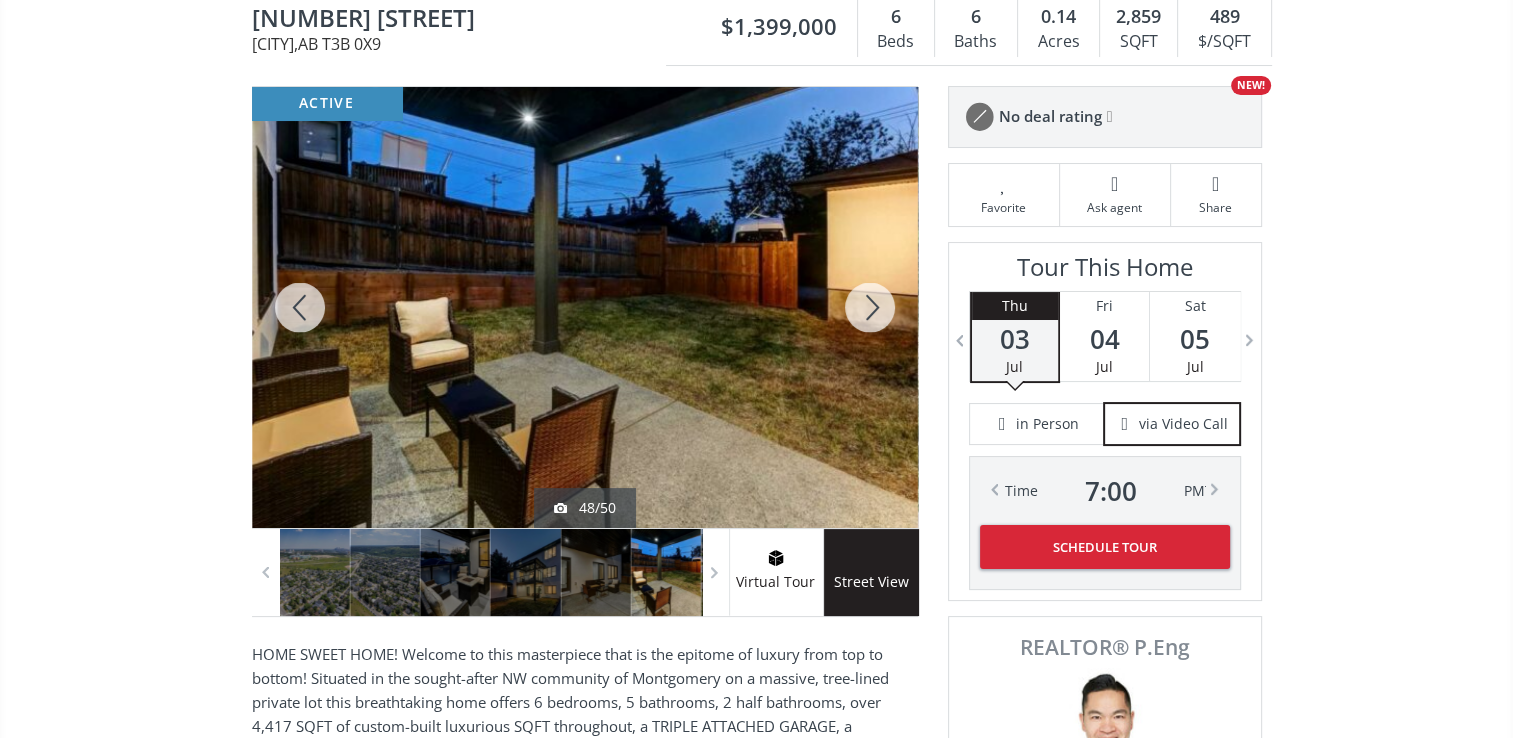 click at bounding box center (870, 307) 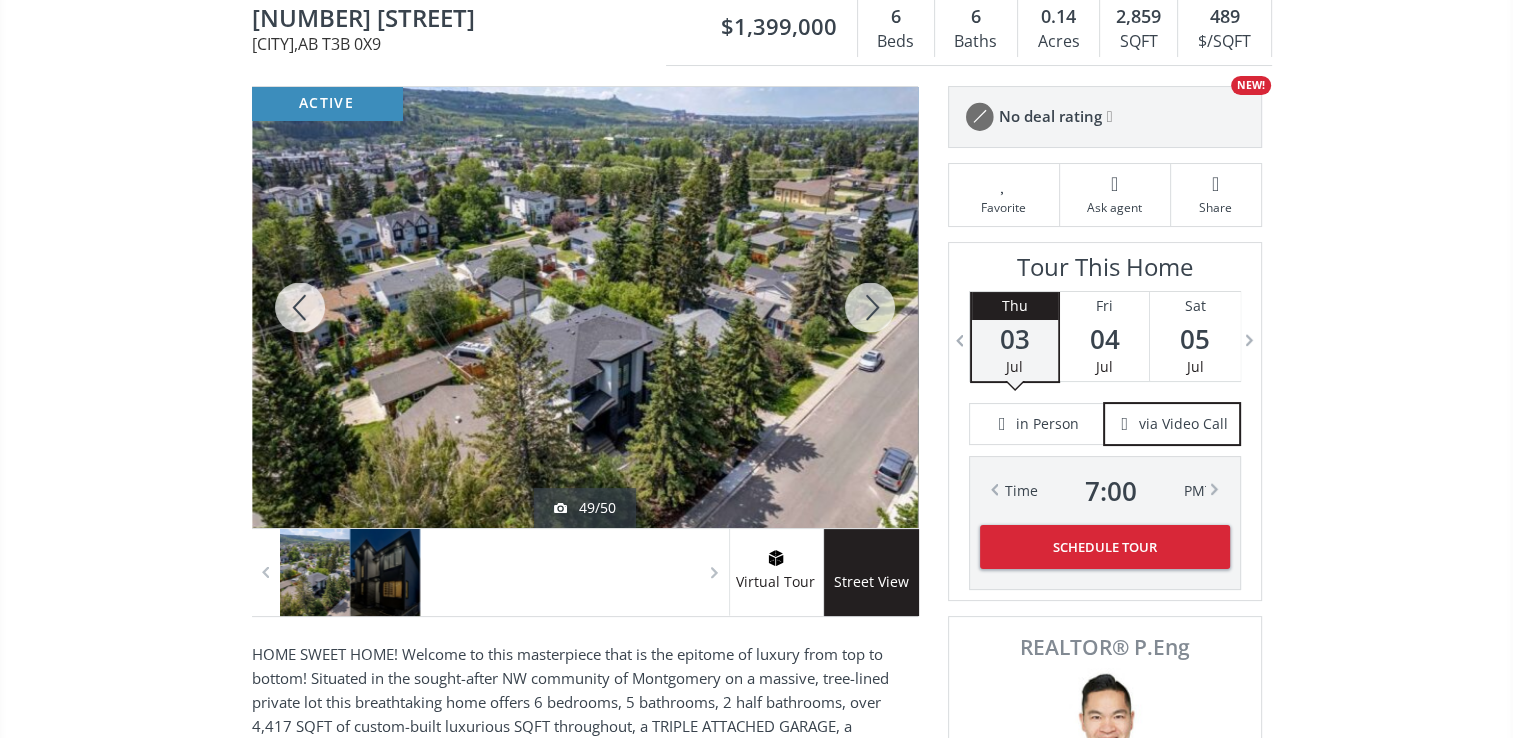 click at bounding box center (870, 307) 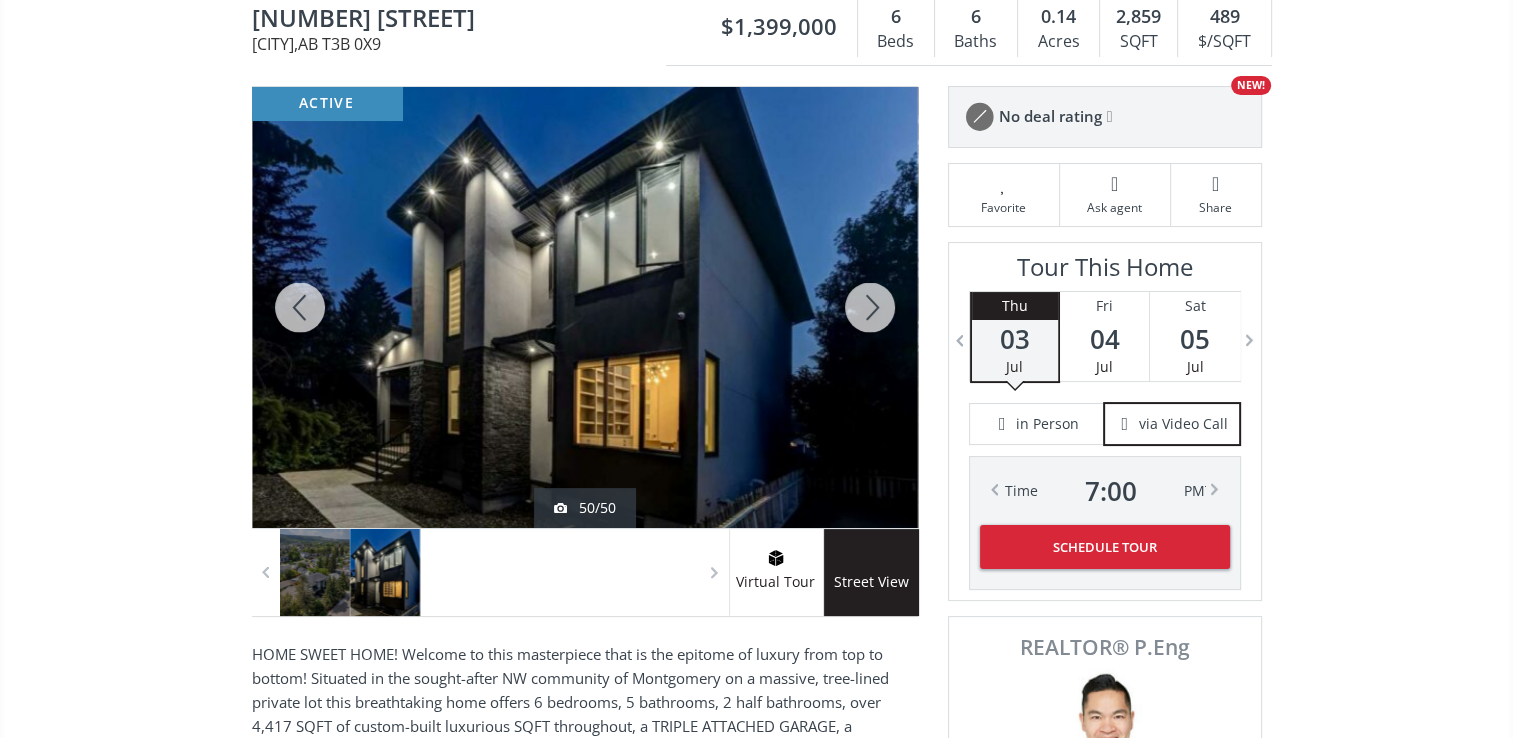 click at bounding box center [870, 307] 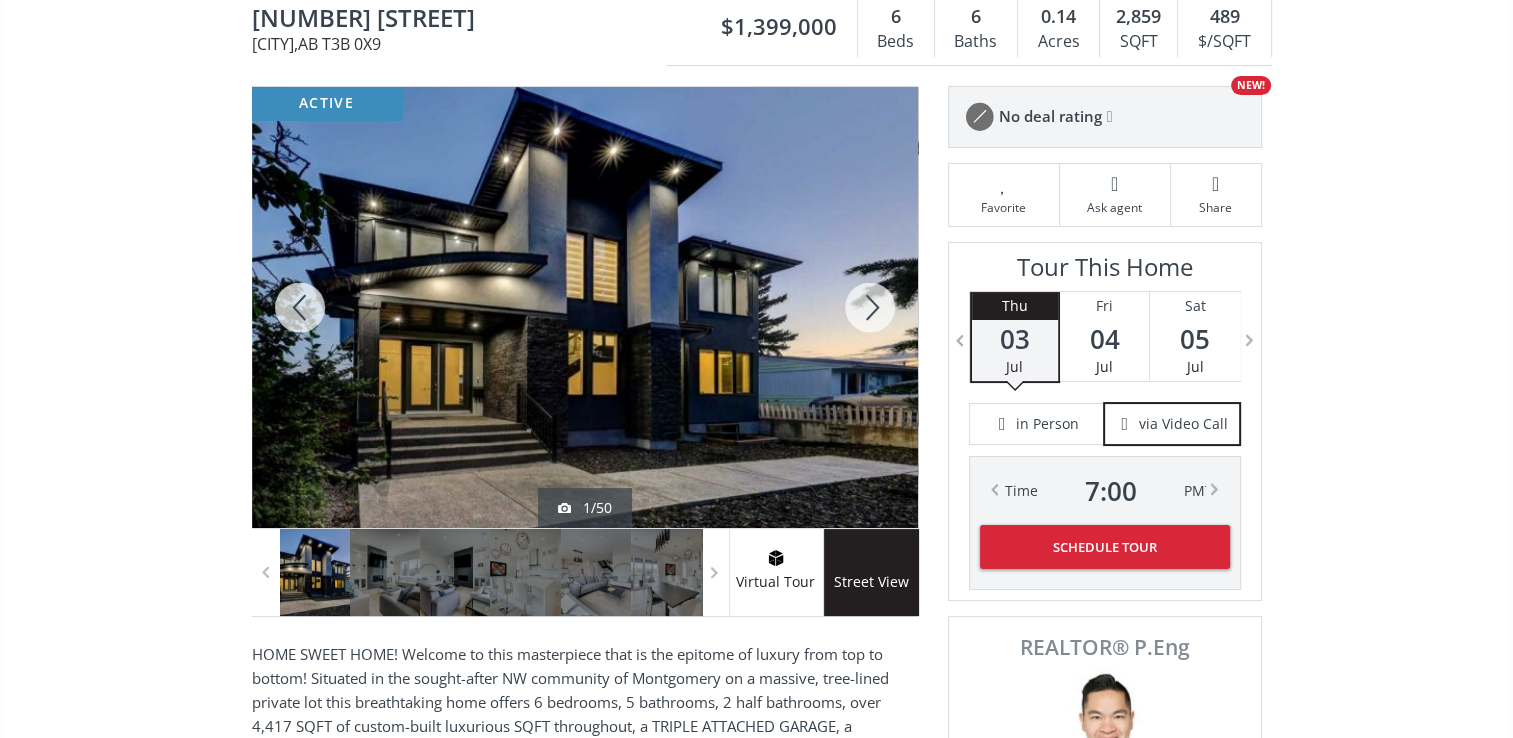 click at bounding box center (870, 307) 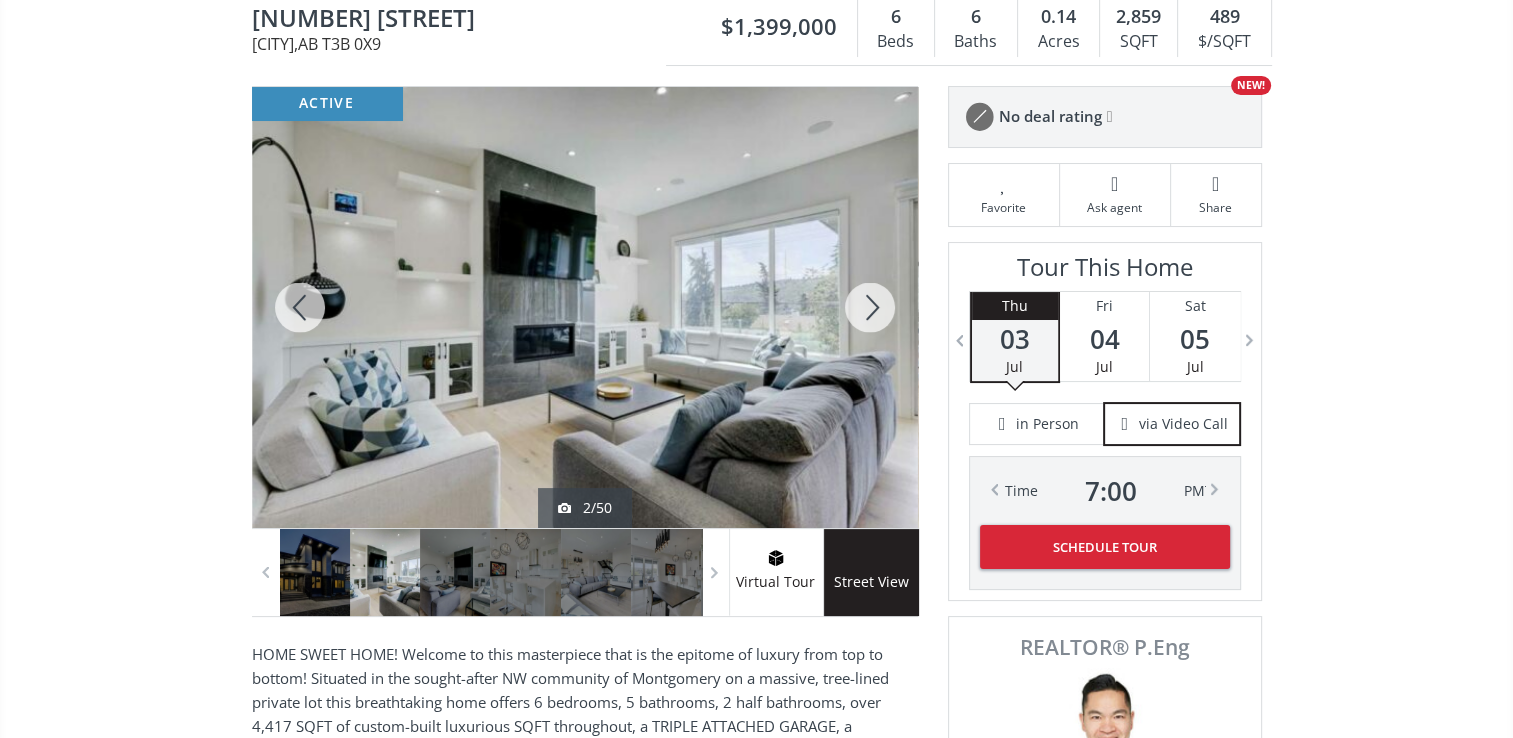 click at bounding box center [870, 307] 